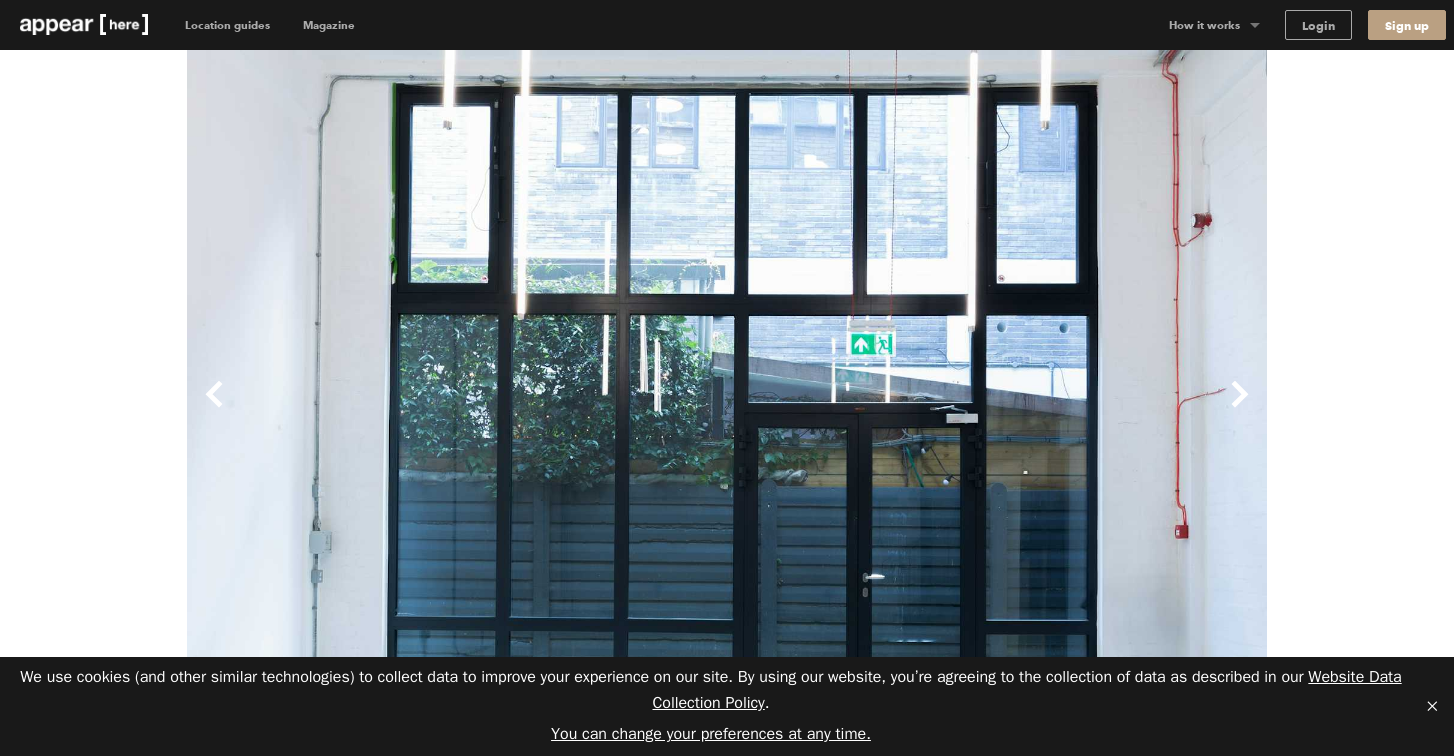 scroll, scrollTop: 0, scrollLeft: 0, axis: both 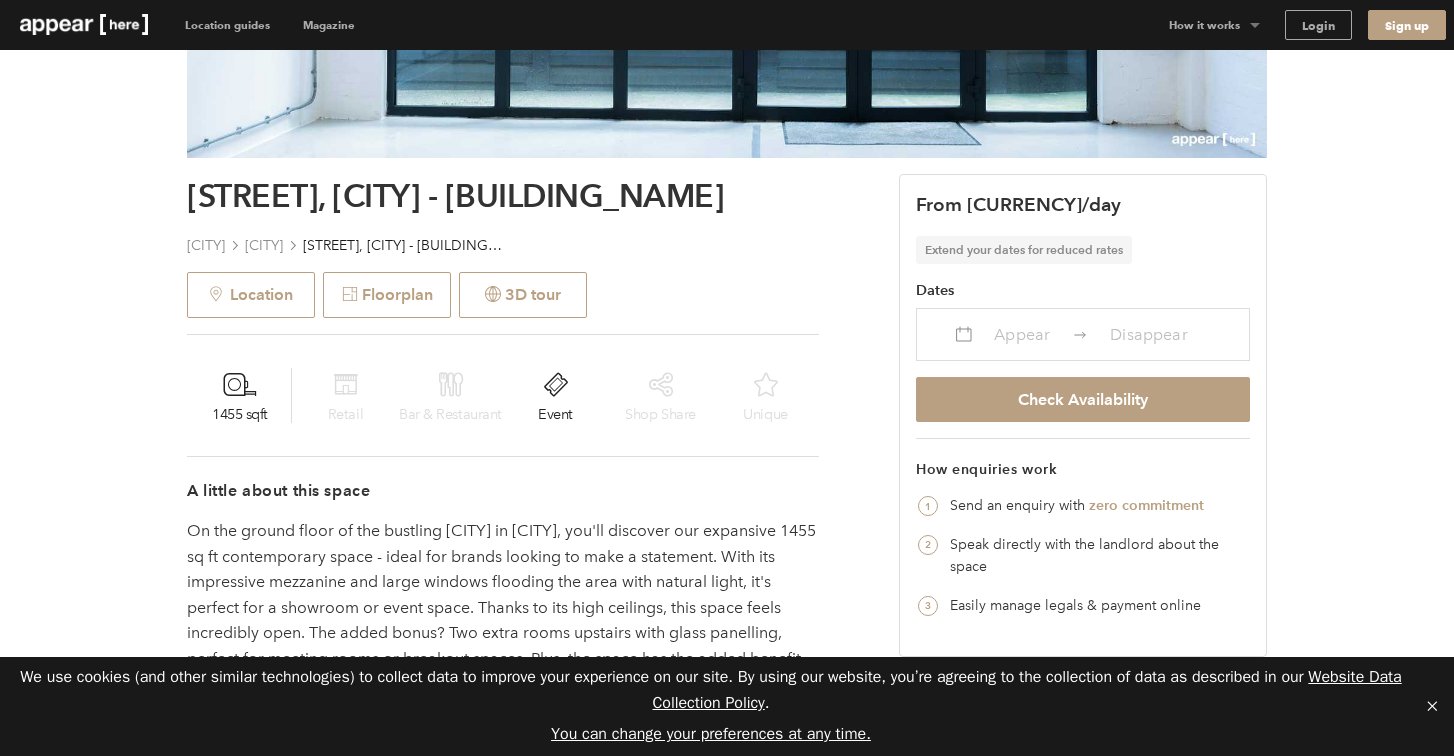 click on "Appear" at bounding box center (1022, 334) 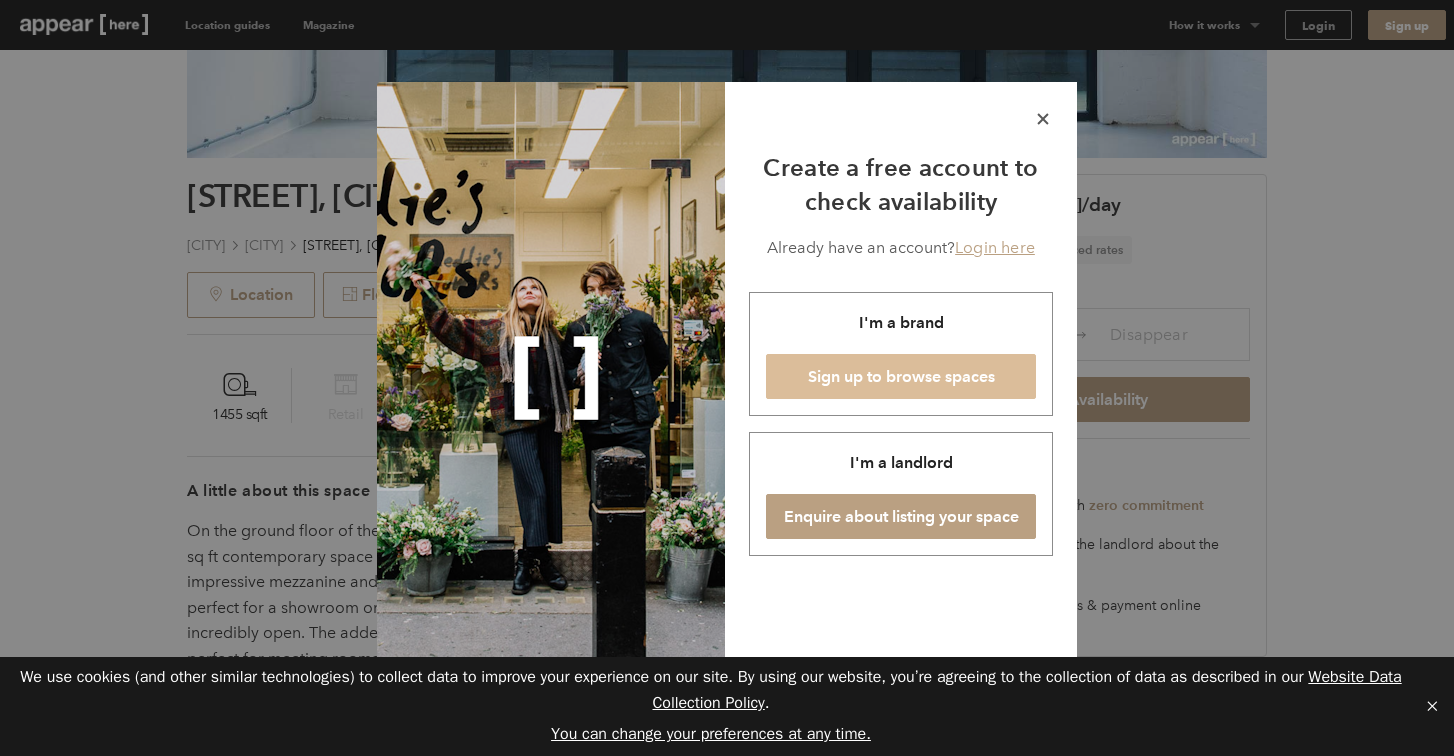 click on "Sign up to browse spaces" at bounding box center [901, 376] 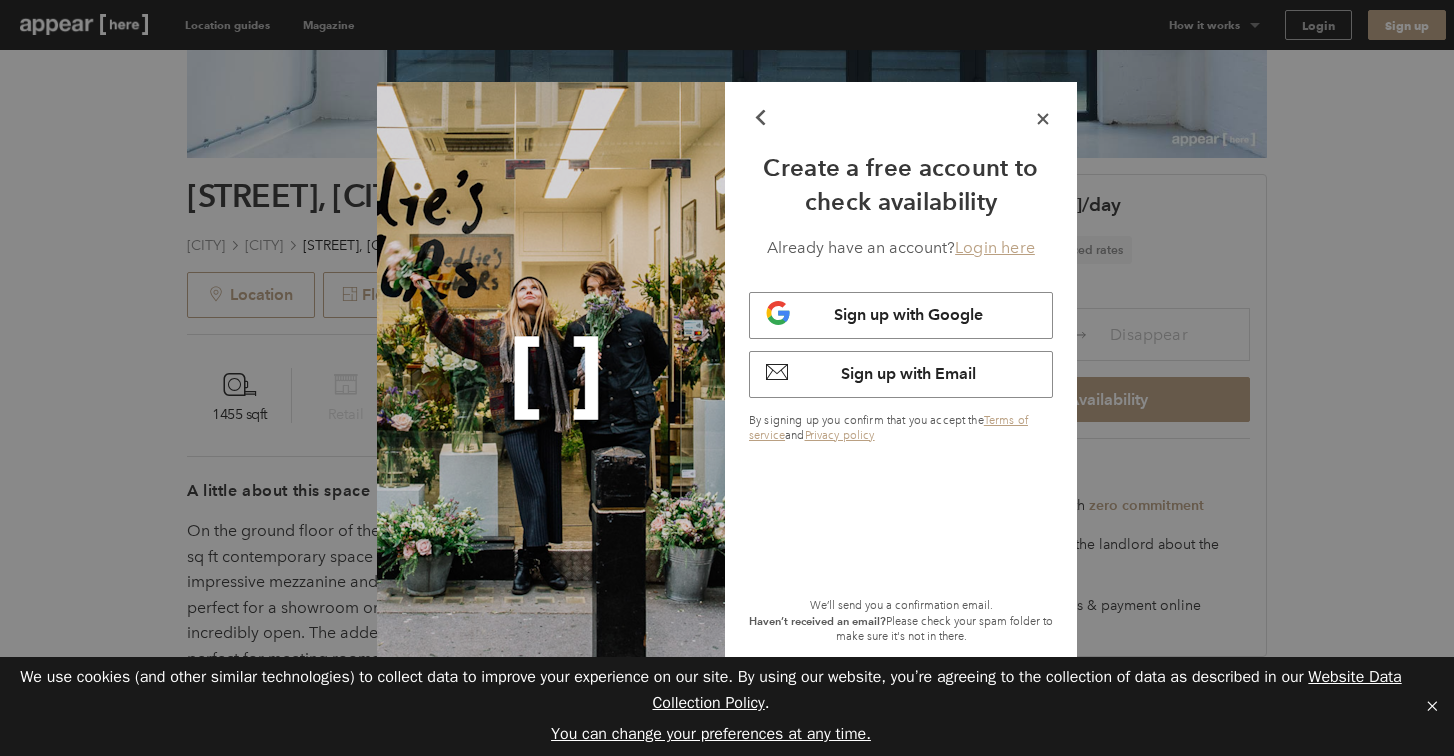 click on "Sign up with Email" at bounding box center [908, 373] 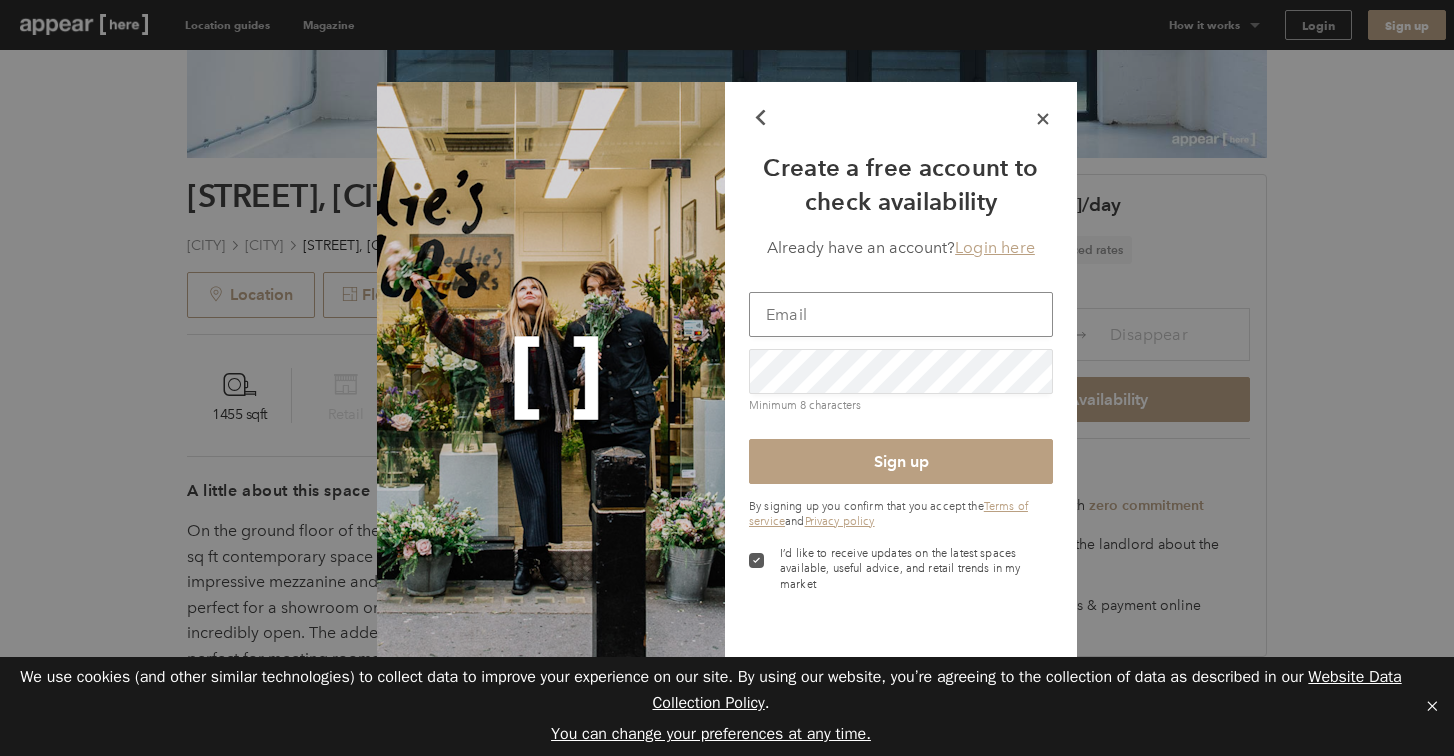 click at bounding box center (901, 314) 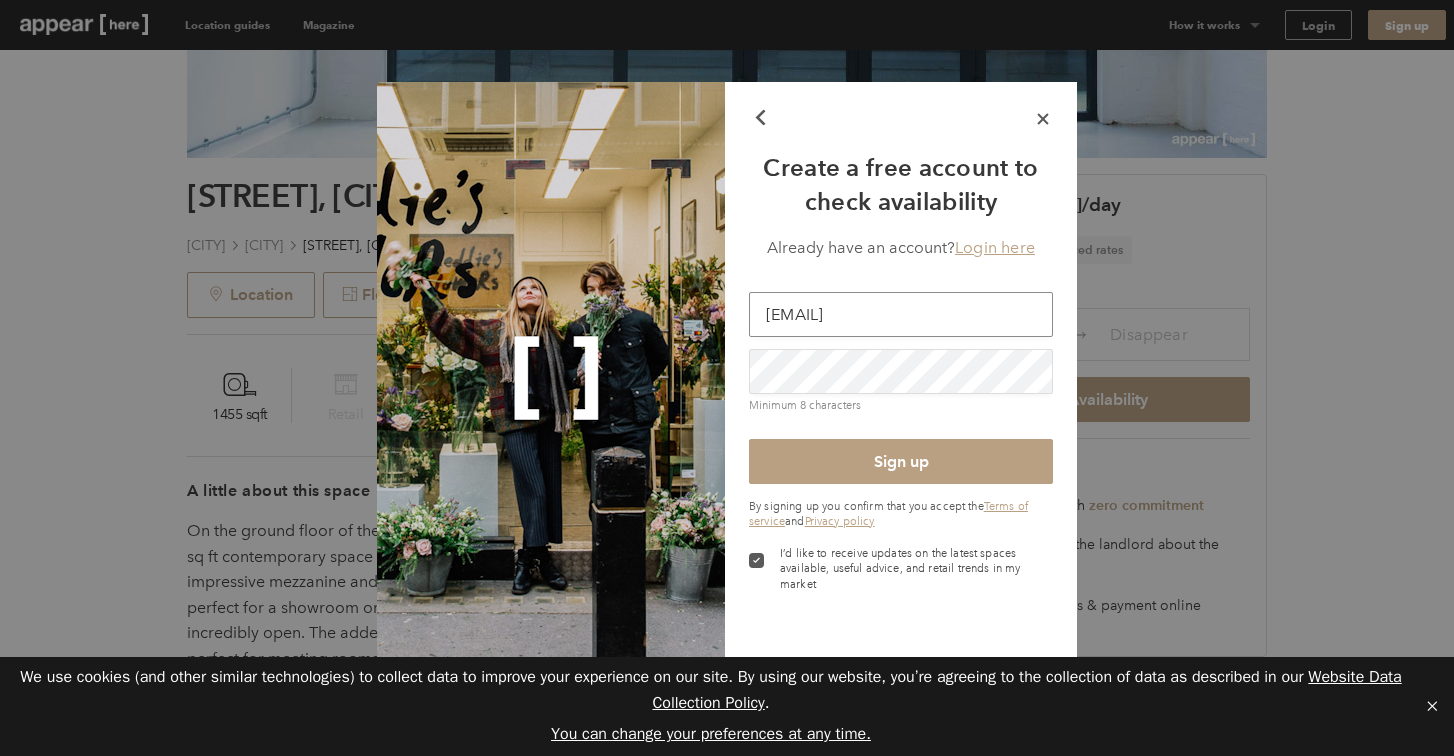 type on "alex@ad-m.co.uk" 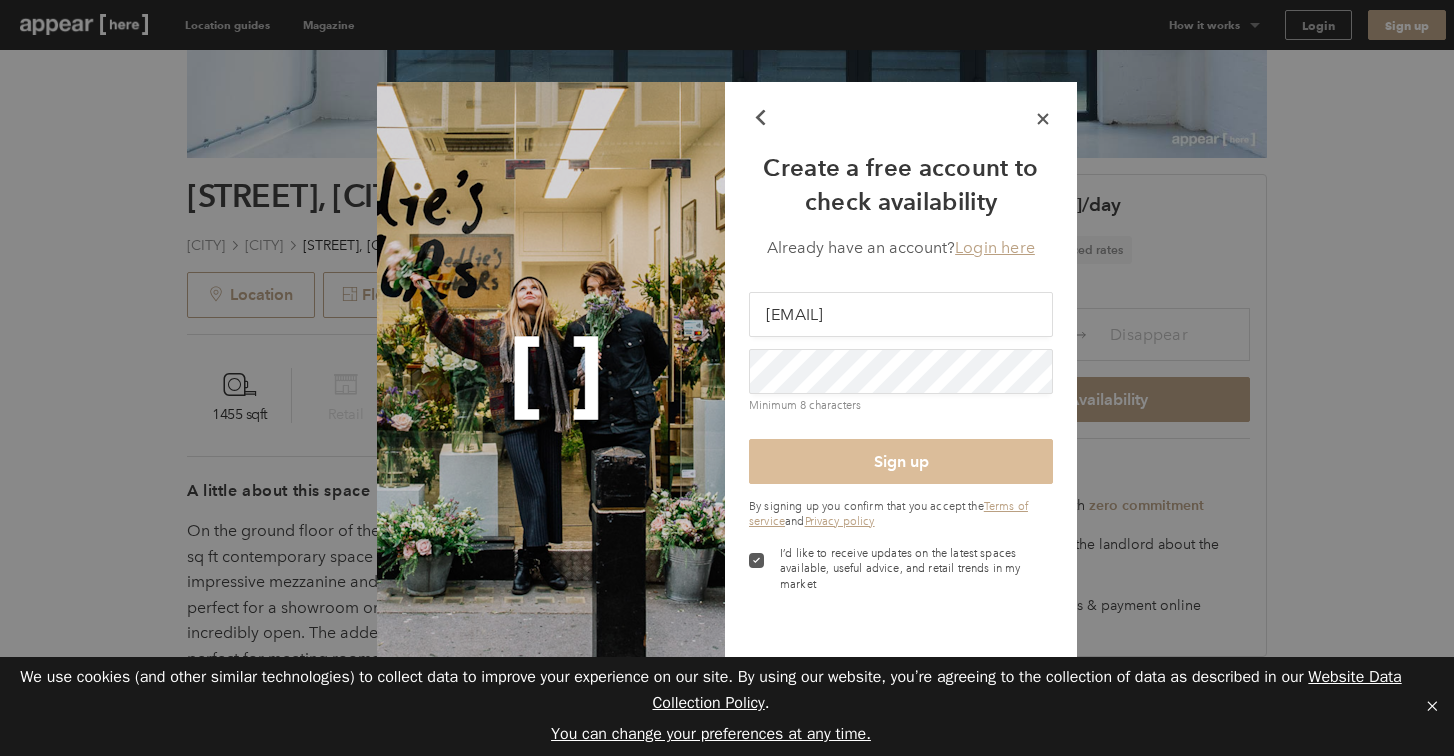 click on "Sign up" at bounding box center (901, 461) 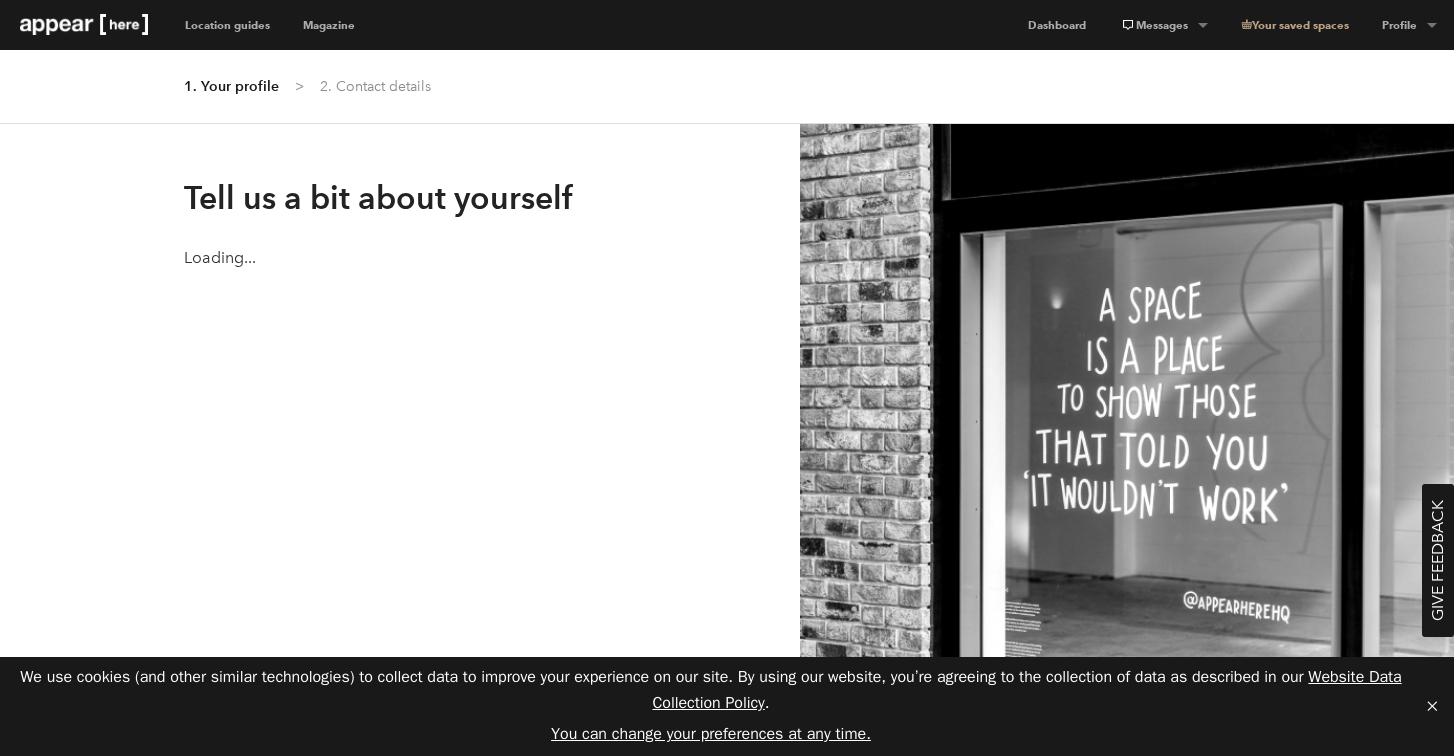scroll, scrollTop: 0, scrollLeft: 0, axis: both 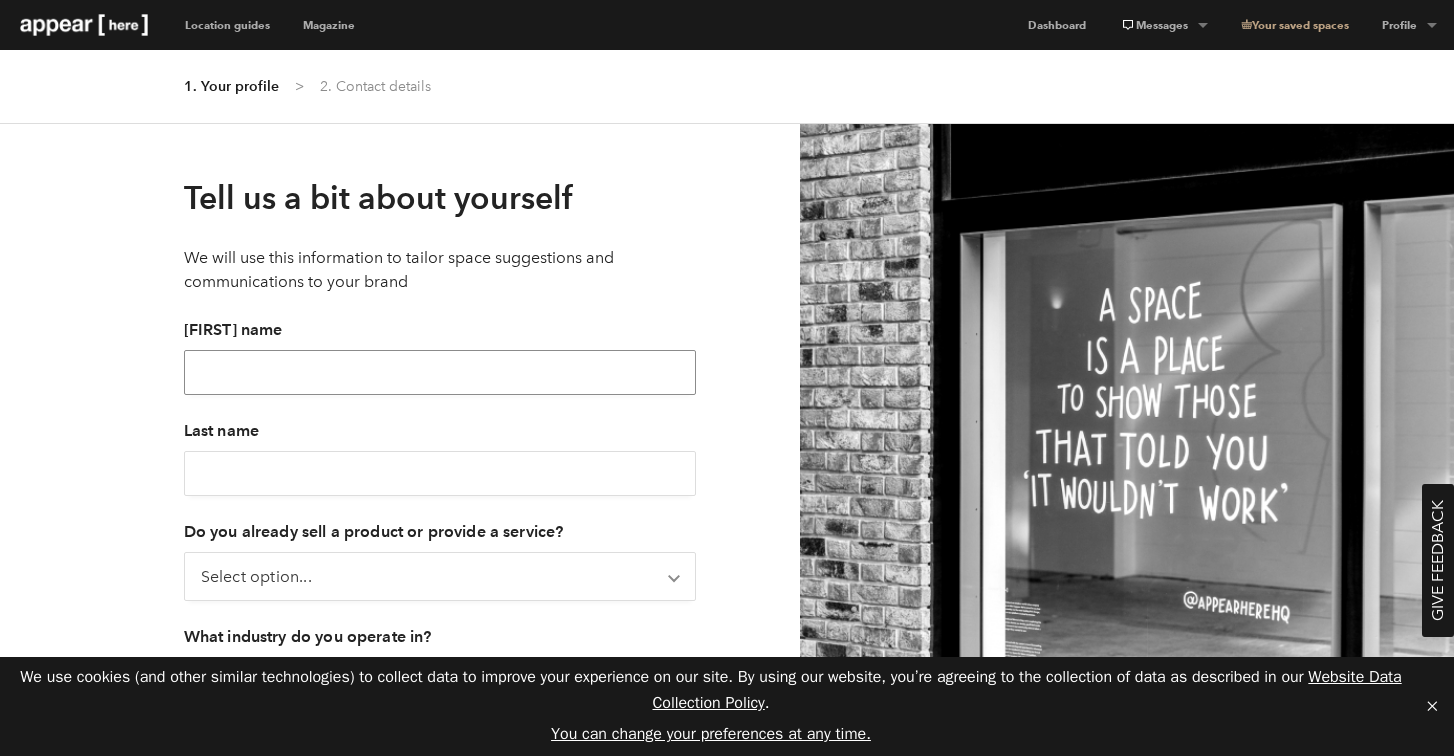 click on "[FIRST] name" at bounding box center [440, 372] 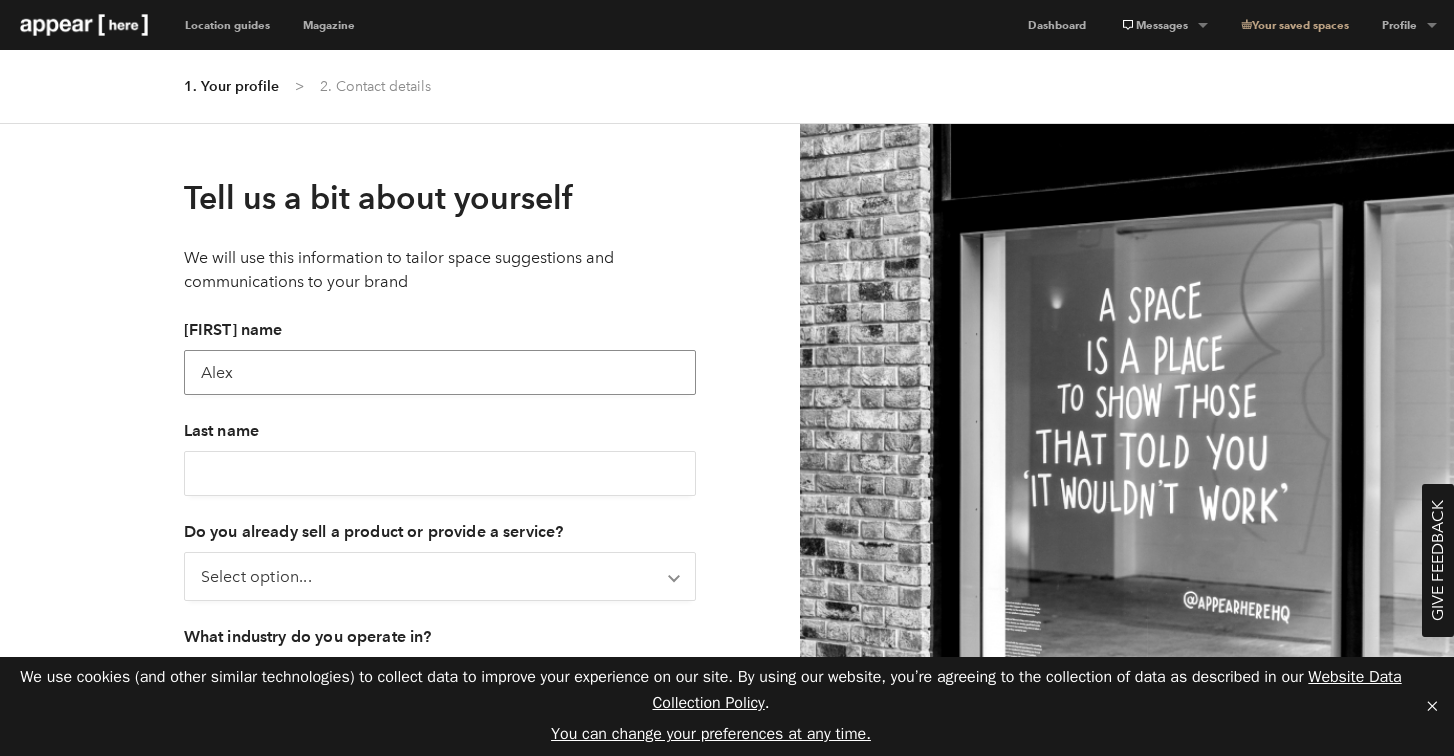 type on "Alex" 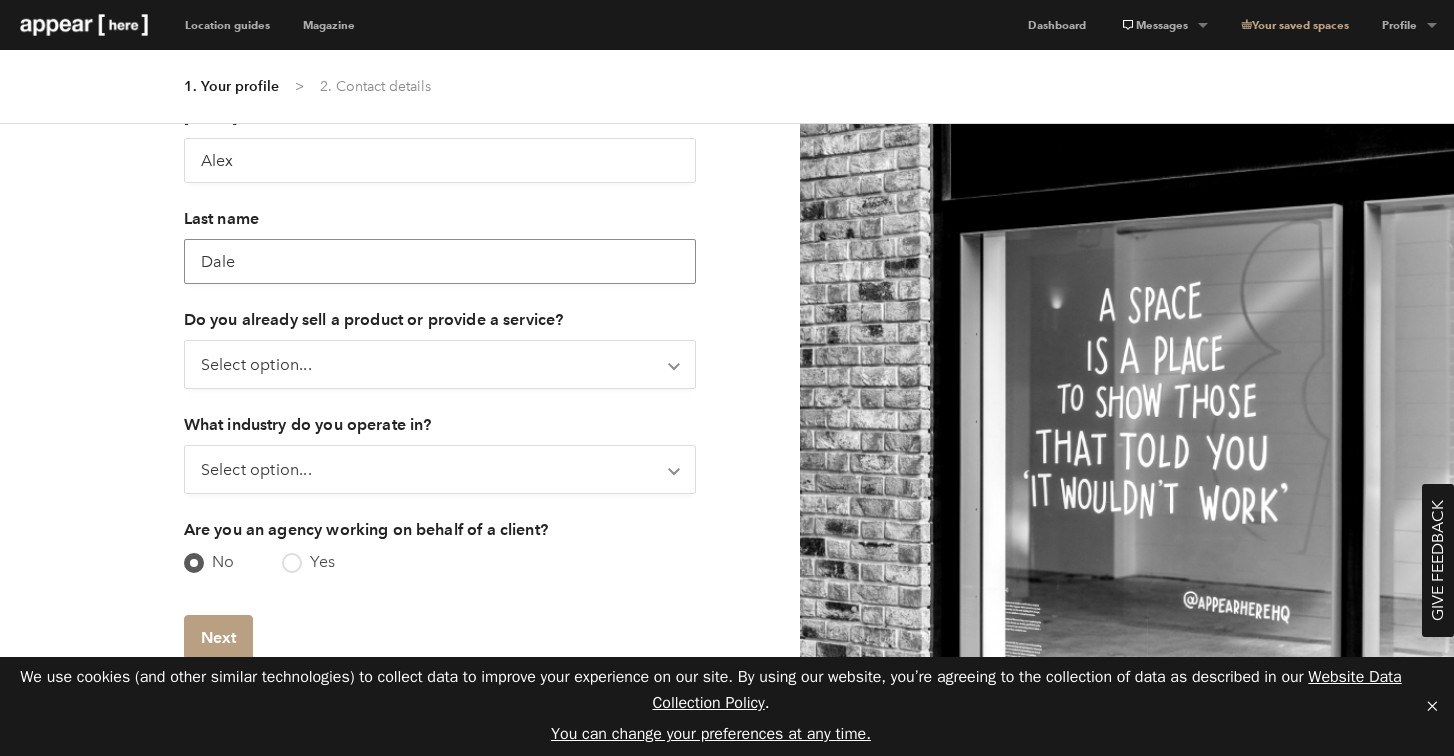 scroll, scrollTop: 212, scrollLeft: 0, axis: vertical 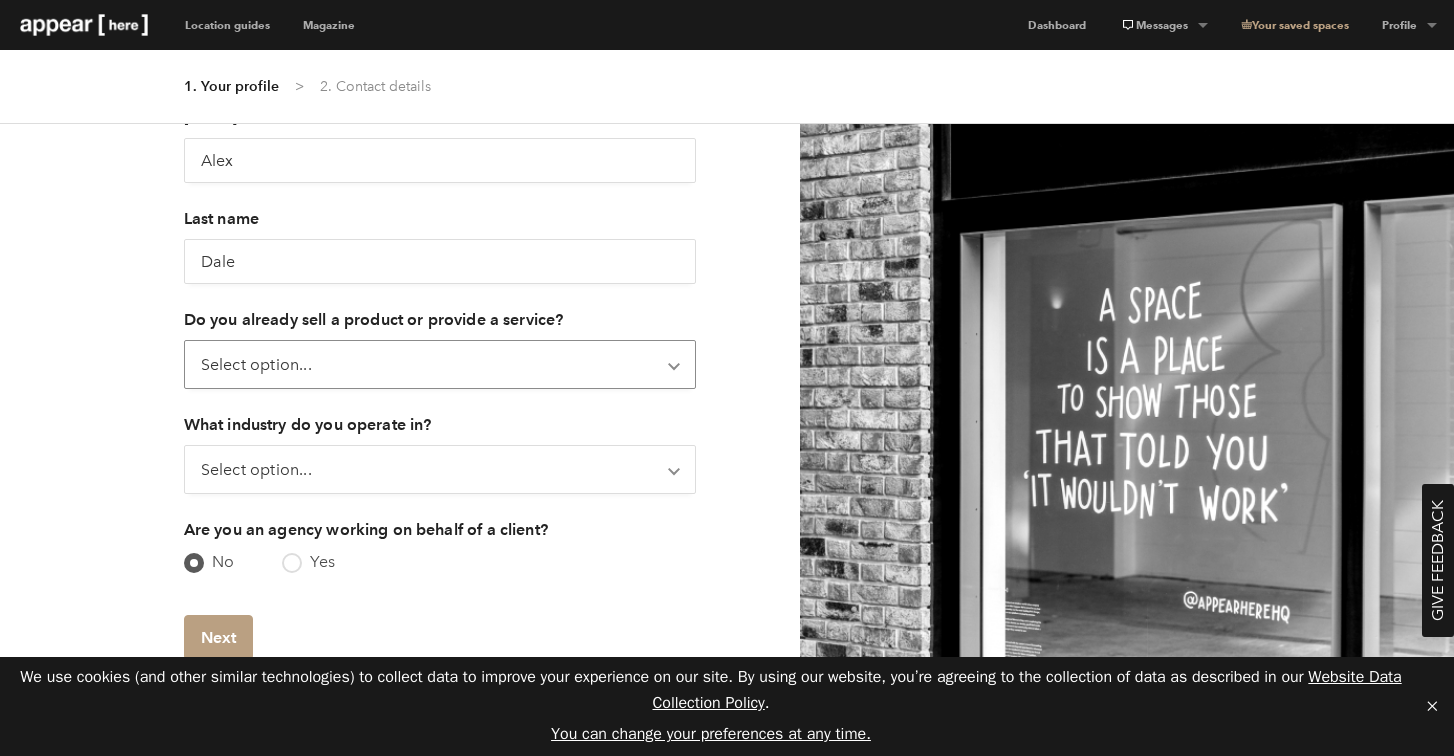 select on "not_yet" 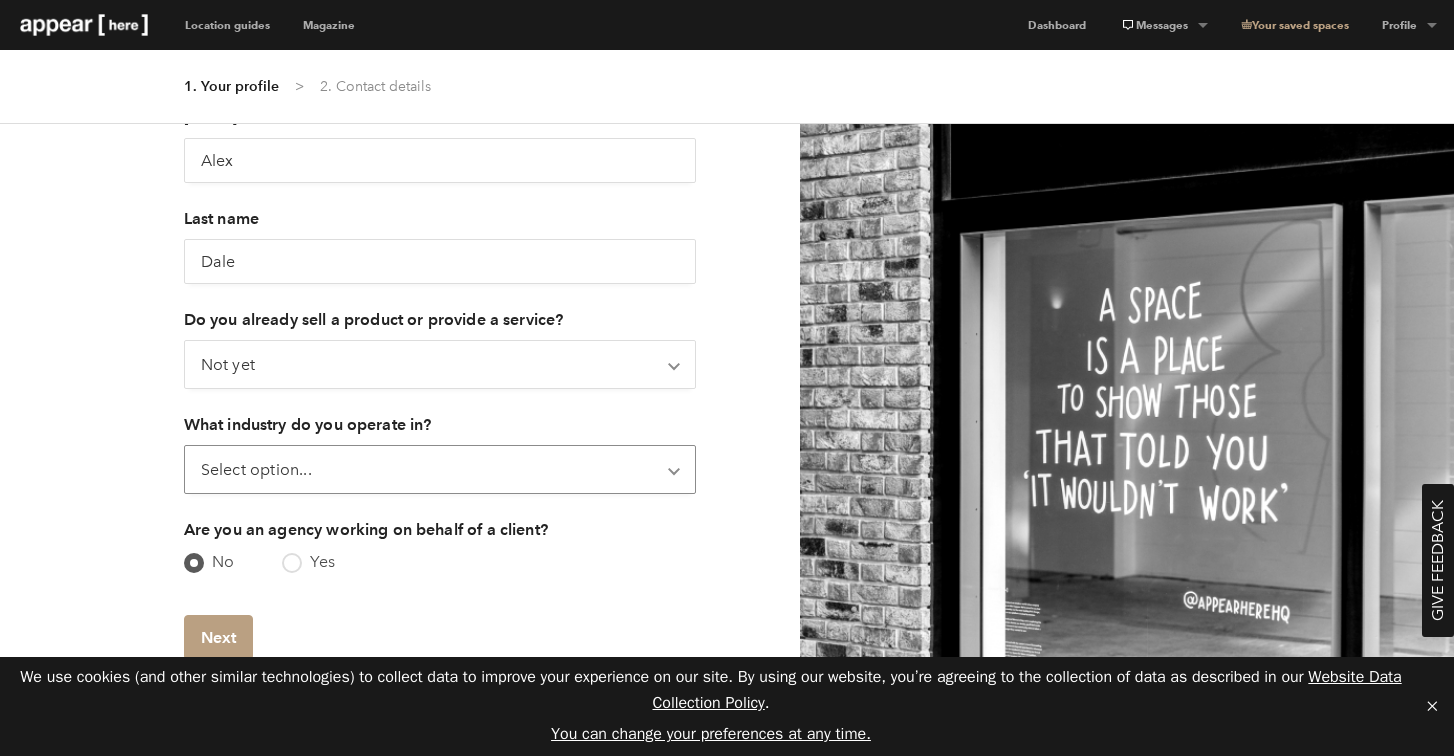 select on "art_and_photography" 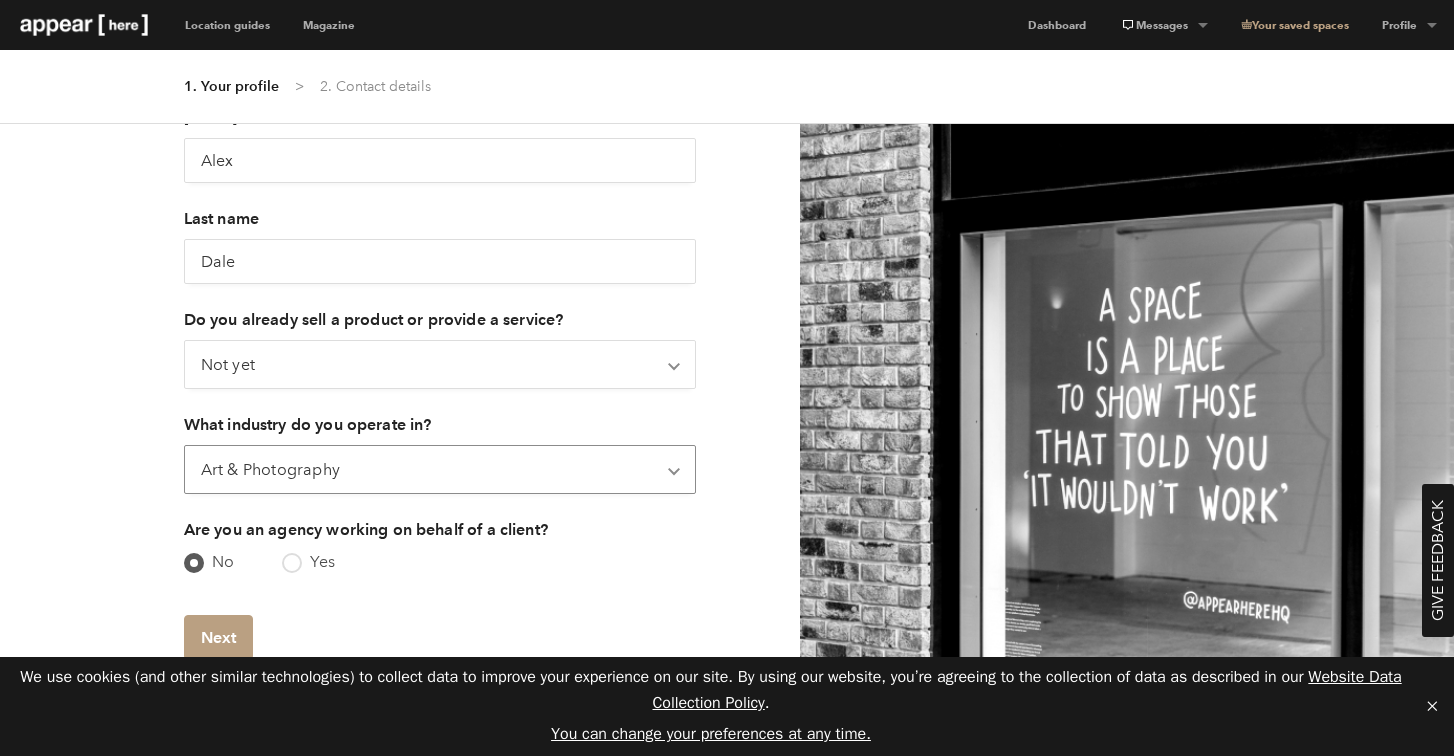 scroll, scrollTop: 0, scrollLeft: 0, axis: both 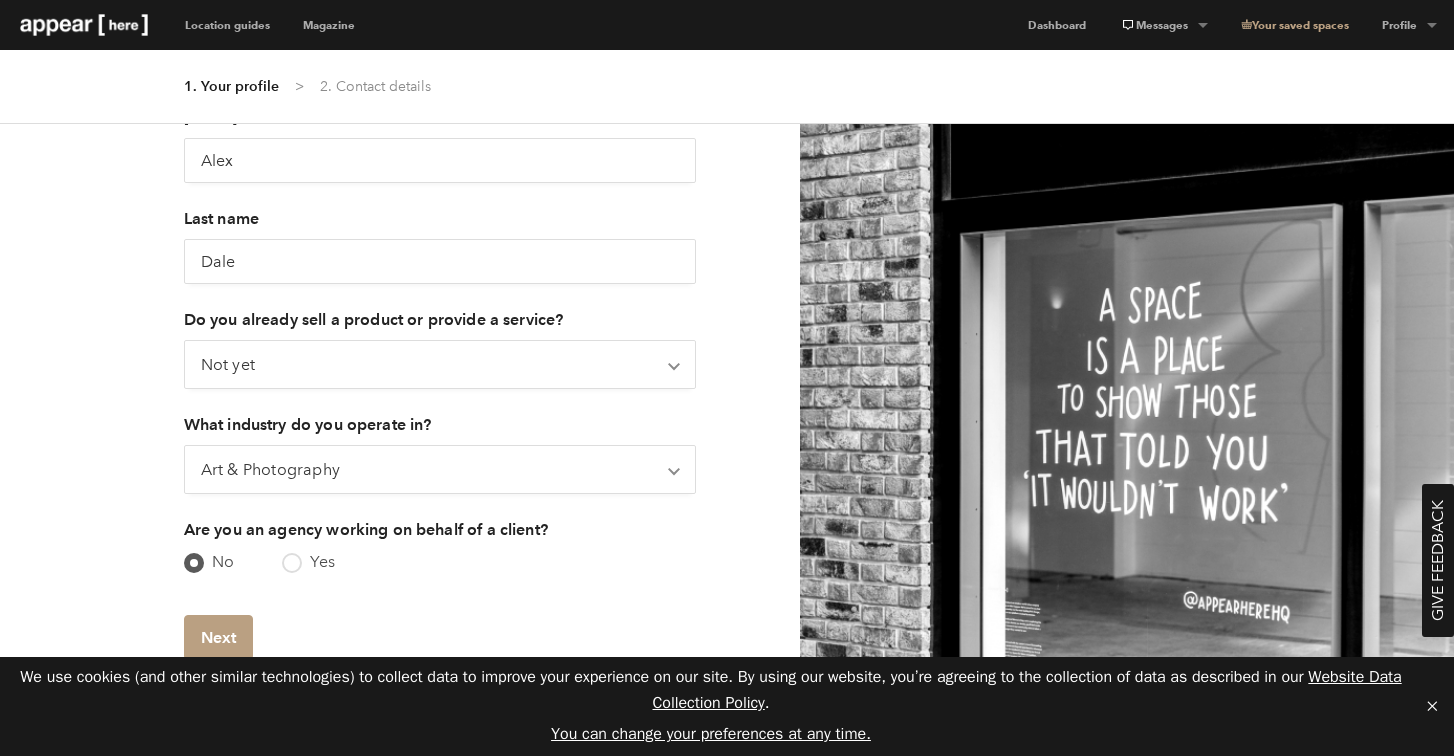click on "true Yes" at bounding box center [290, 558] 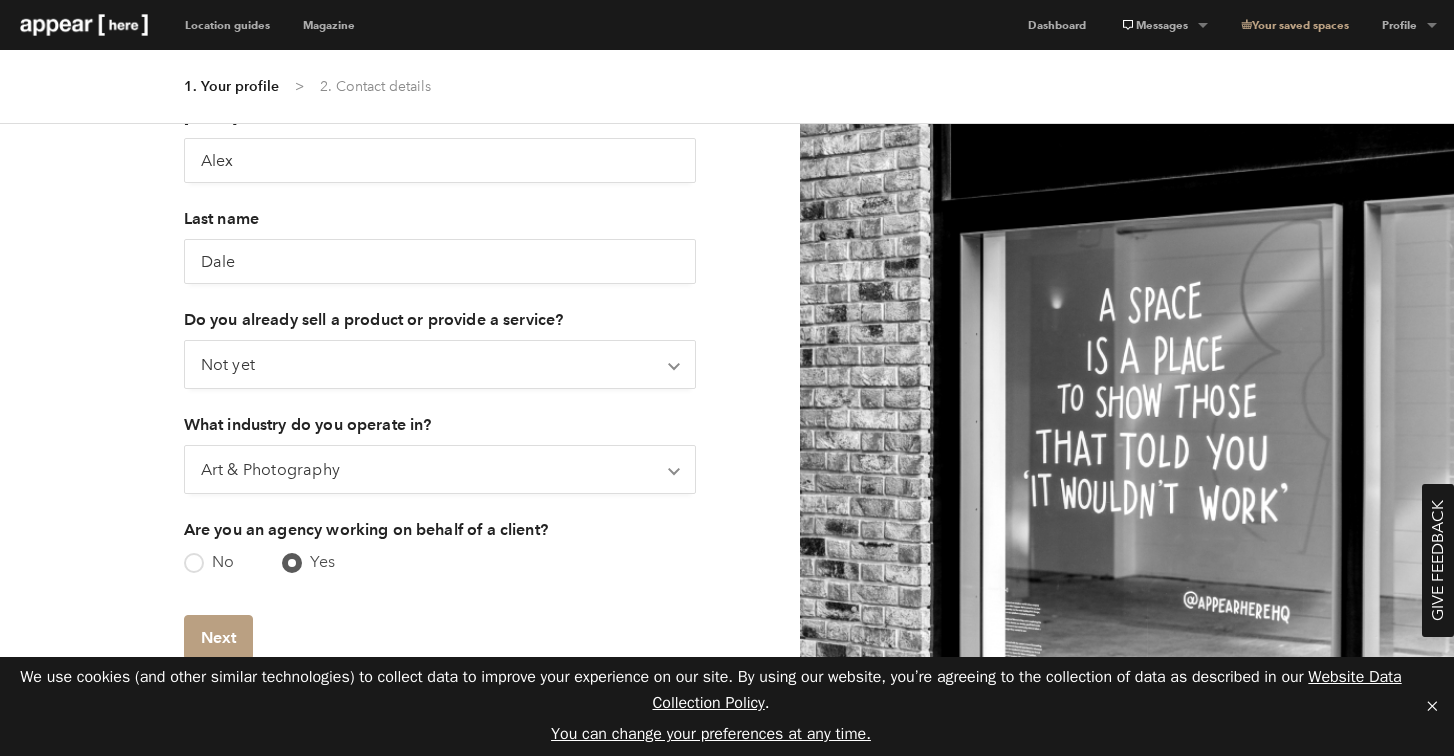 scroll, scrollTop: 0, scrollLeft: 0, axis: both 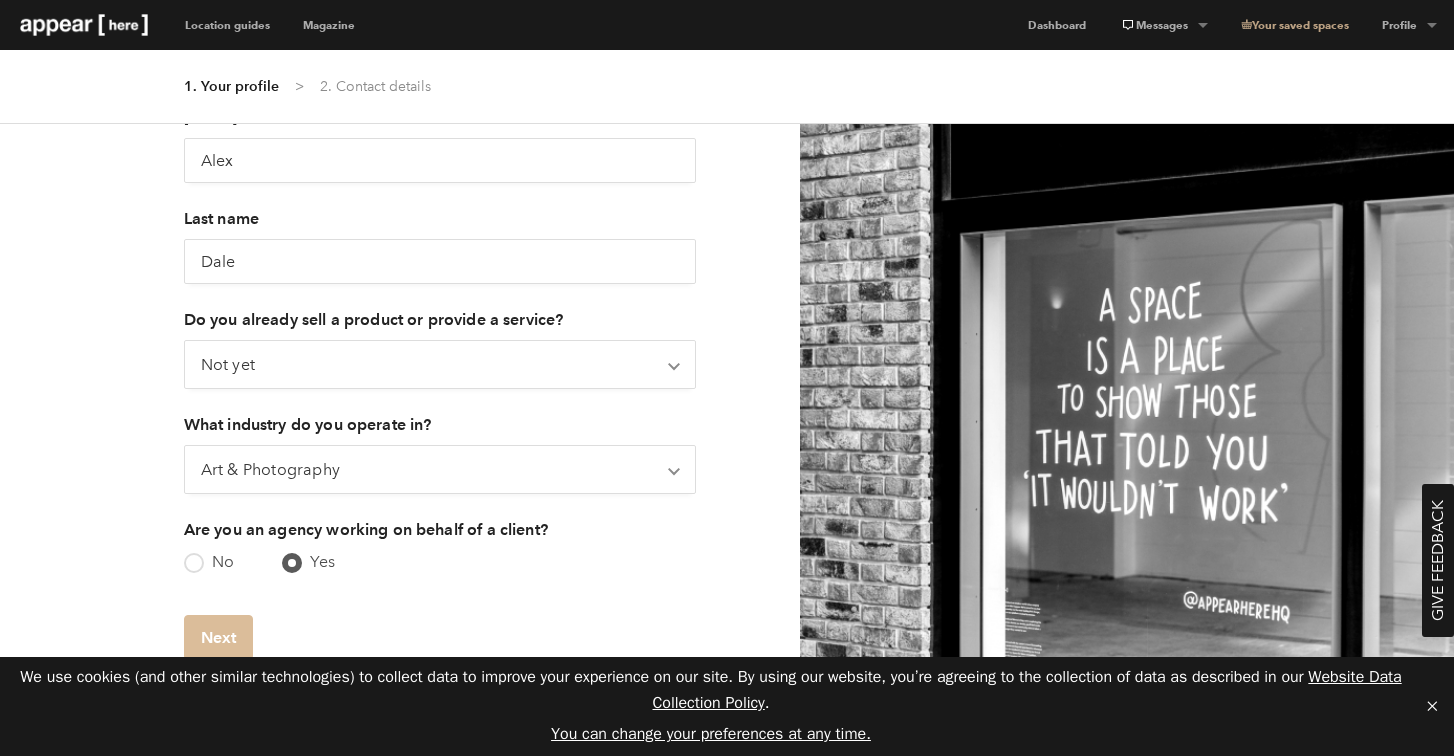 click on "Next" at bounding box center [218, 637] 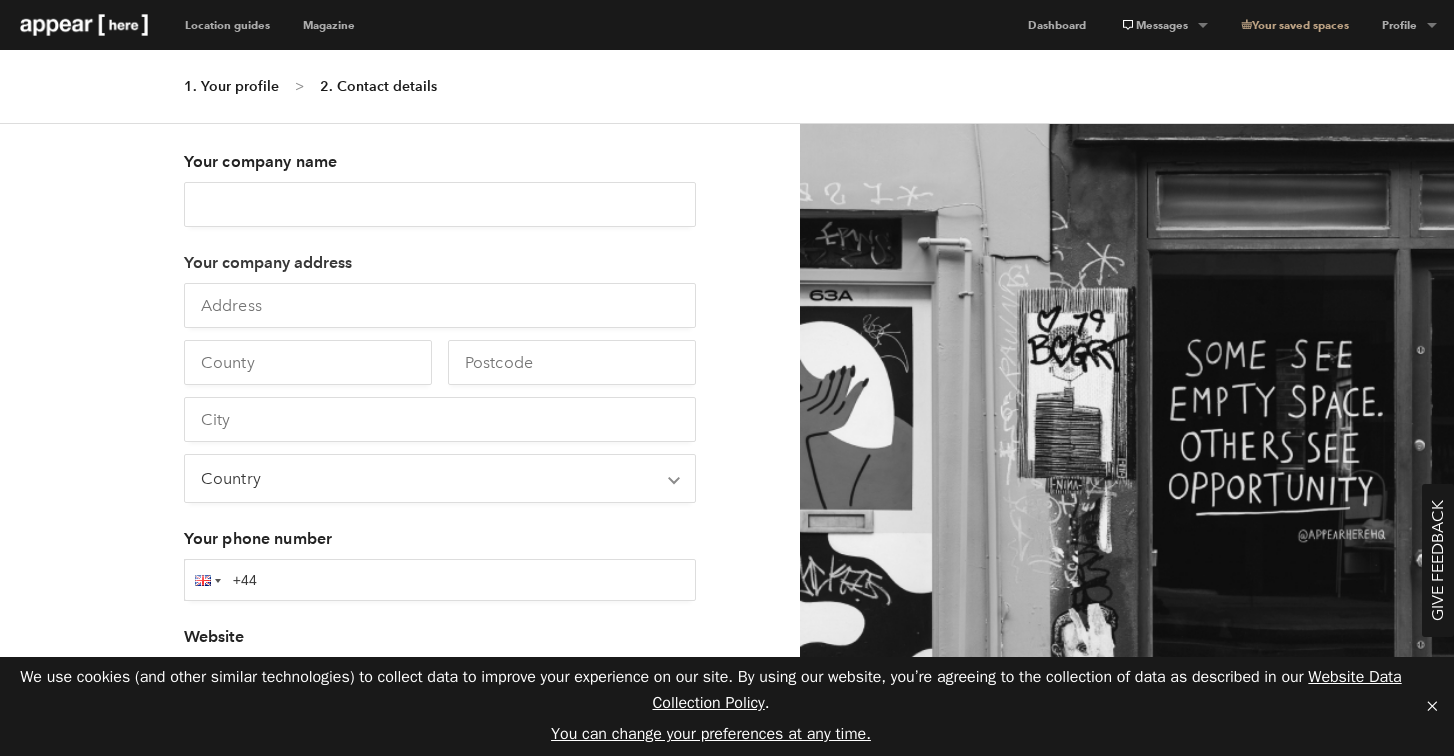 scroll, scrollTop: 116, scrollLeft: 0, axis: vertical 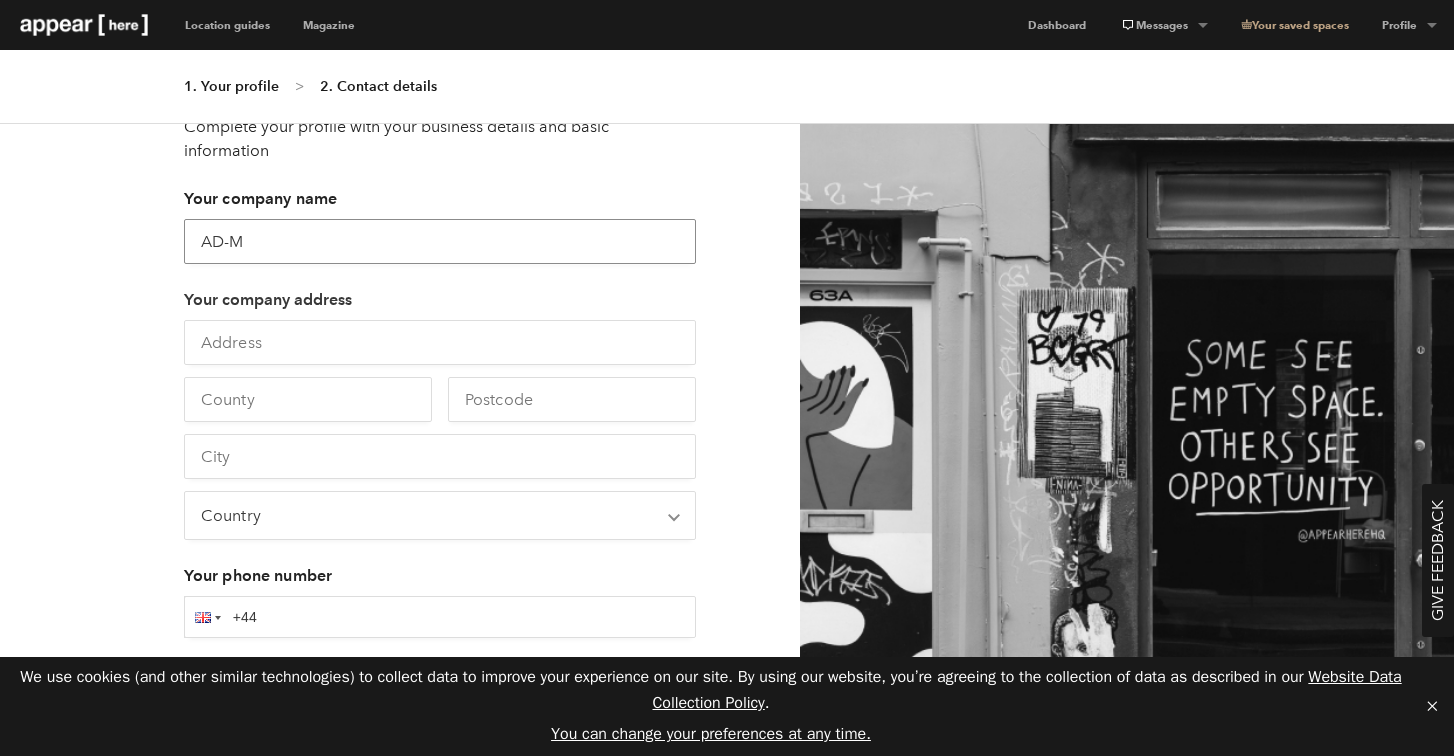 type on "AD-M" 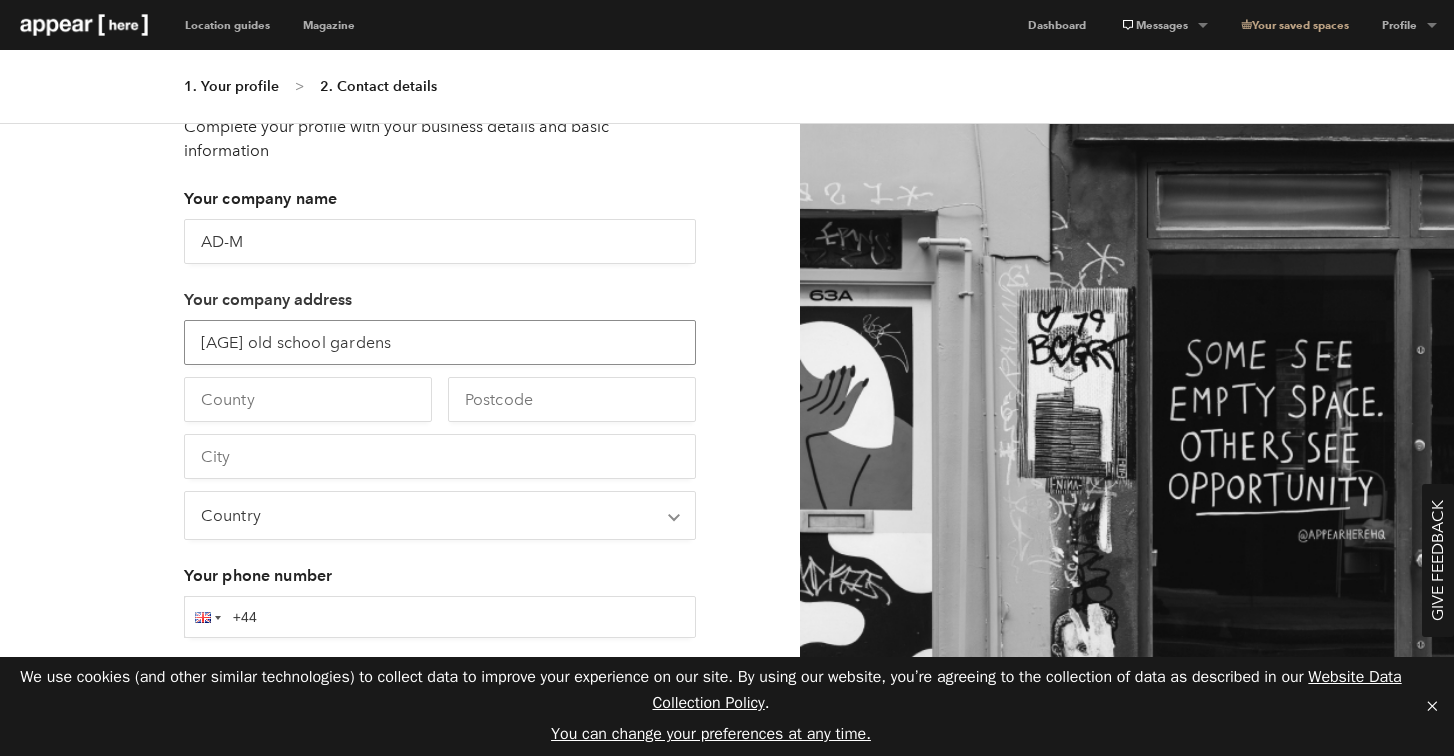 type on "[AGE] old school gardens" 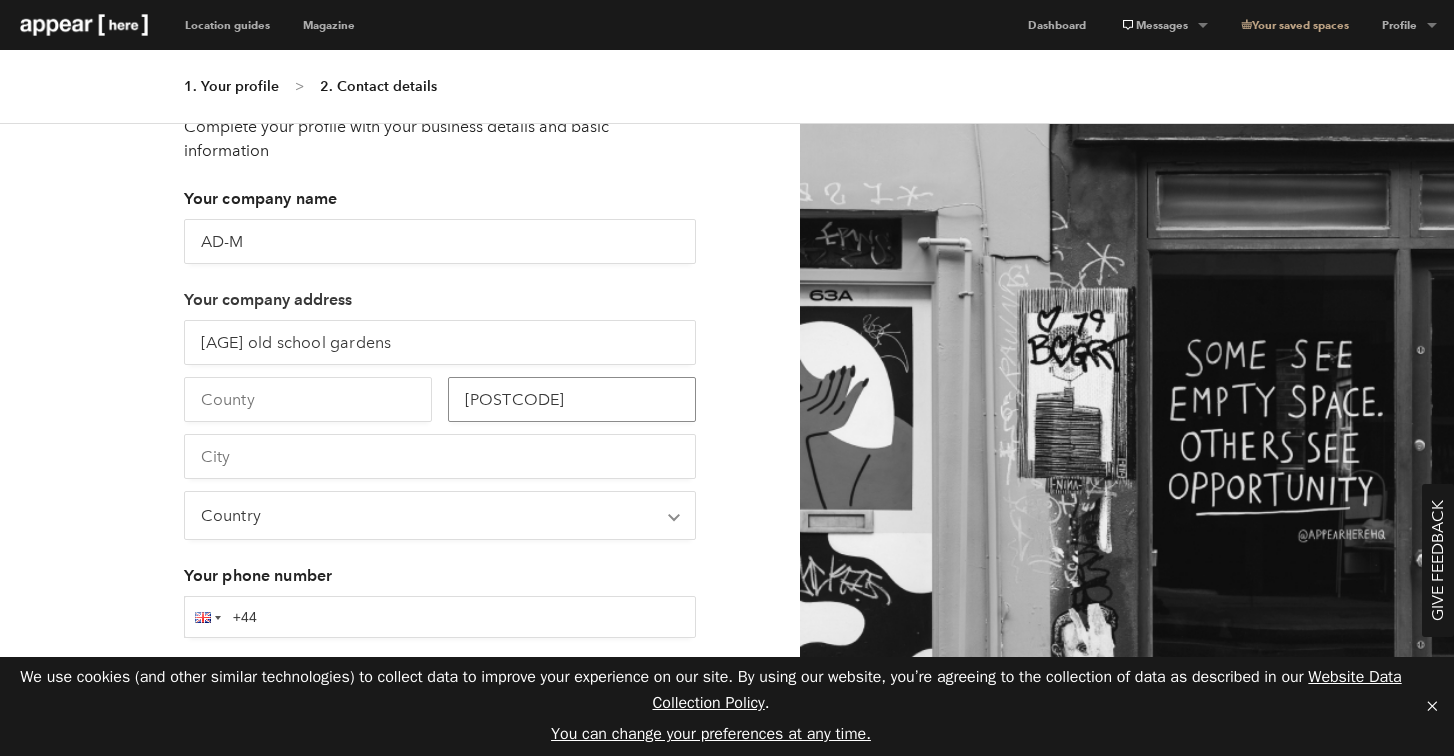 type on "[POSTCODE]" 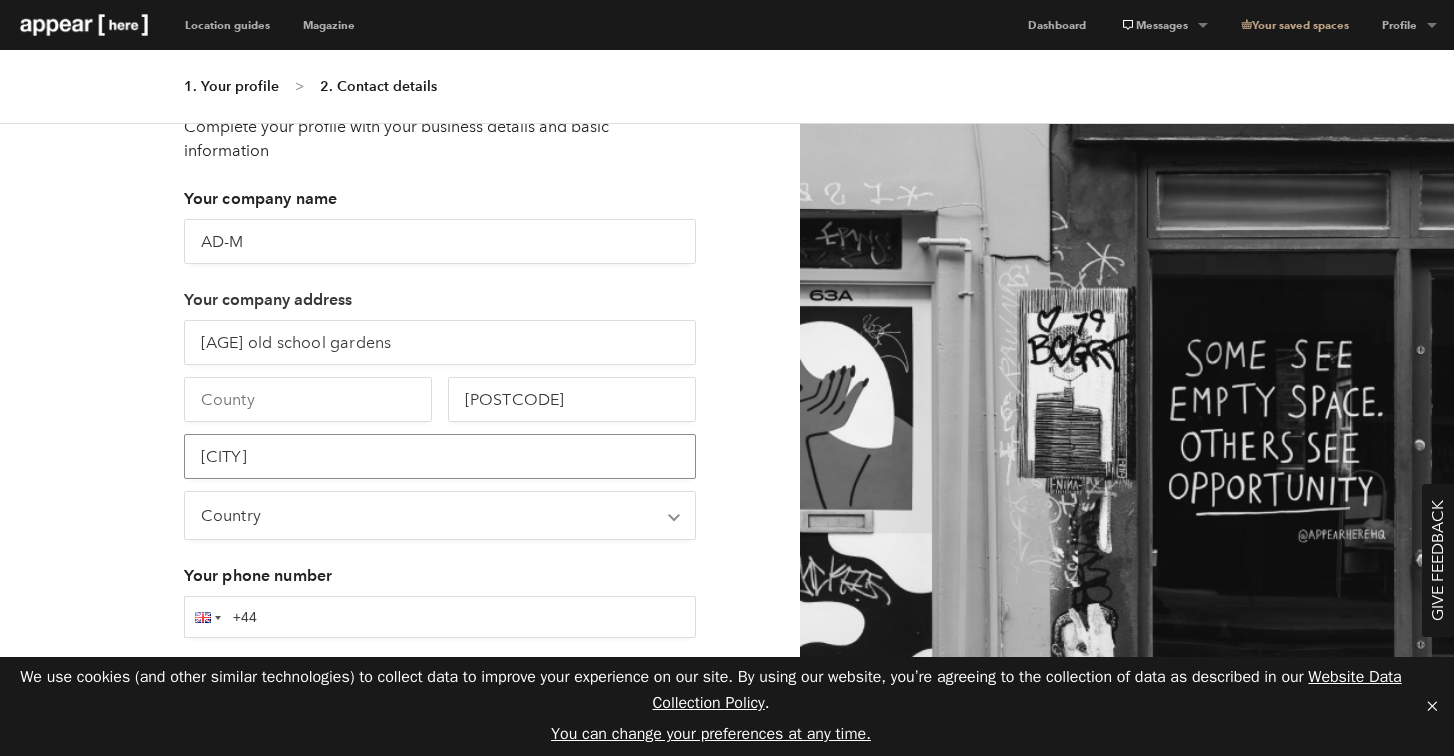 type on "[CITY]" 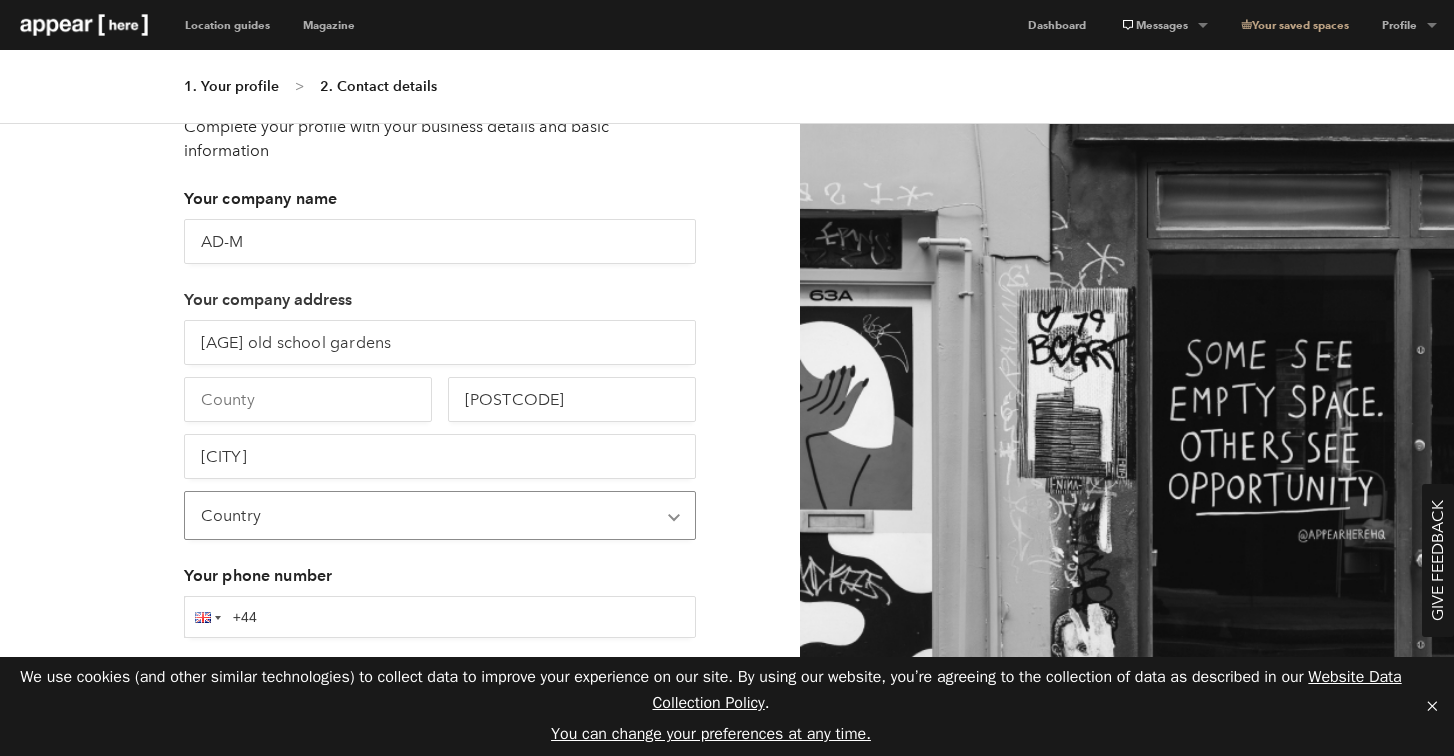 select on "GB" 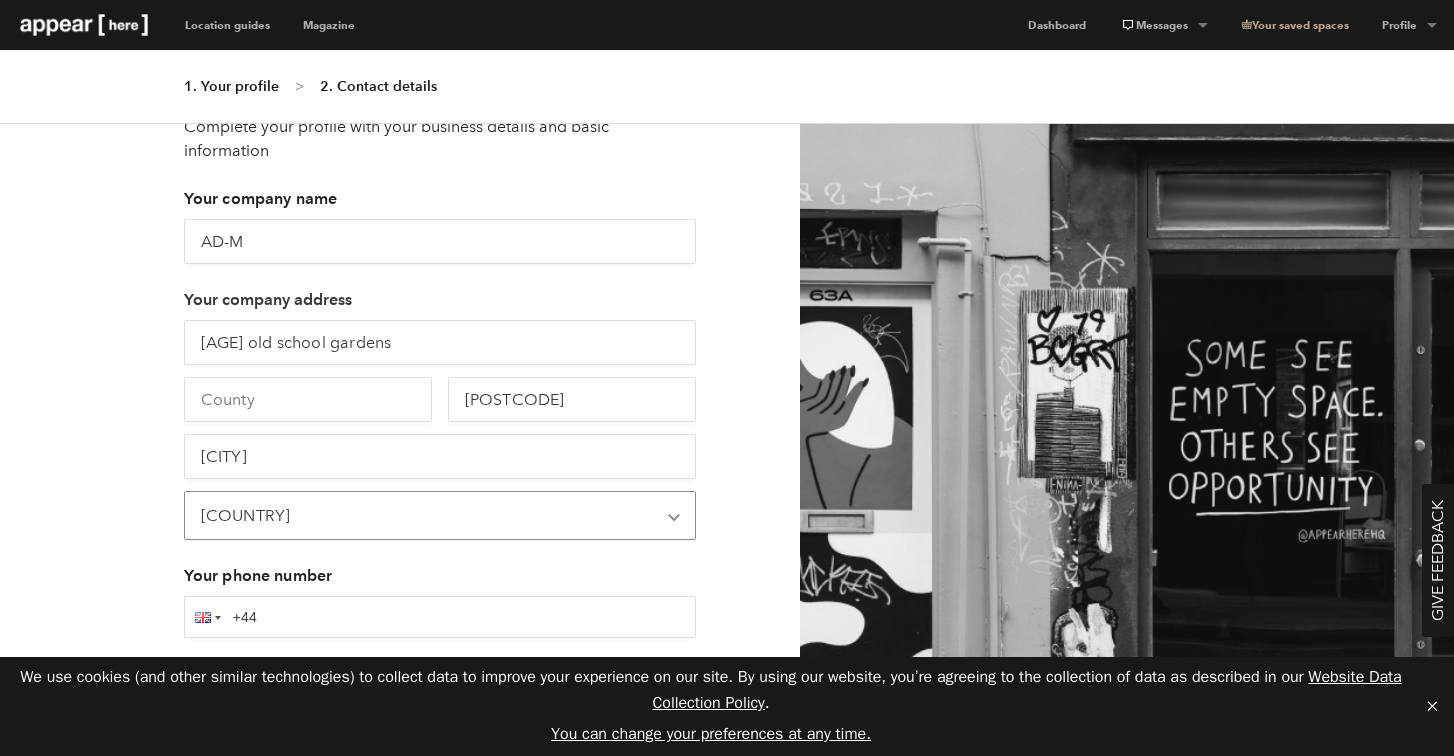 click on "Finally, about your business Complete your profile with your business details and basic information Your company name AD-M Your company address [NUMBER] [STREET] [POSTAL_CODE] [CITY] Country Afghanistan Albania Algeria American Samoa Andorra Angola Anguilla Antigua & Barbuda Argentina Armenia Aruba Australia Austria Azerbaijan Bahamas Bahrain Bangladesh Barbados Belarus Belgium Belize Benin Bermuda Bhutan Bolivia Bosnia & Herzegovina Botswana Bouvet Island Brazil British Indian Ocean Territory British Virgin Islands Brunei Bulgaria Burkina Faso Burundi Cambodia Cameroon Canada Cape Verde Caribbean Netherlands Cayman Islands Central African Republic Chad Chile China Christmas Island Cocos (Keeling) Islands Colombia Comoros Congo - Brazzaville Congo - Kinshasa Cook Islands Costa Rica Croatia Cuba Curaçao Cyprus Czech Republic Côte d’Ivoire Denmark Djibouti Dominica Dominican Republic Ecuador Egypt El Salvador Equatorial Guinea Eritrea Estonia Ethiopia Falkland Islands Faroe Islands Fiji Finland" at bounding box center [400, 440] 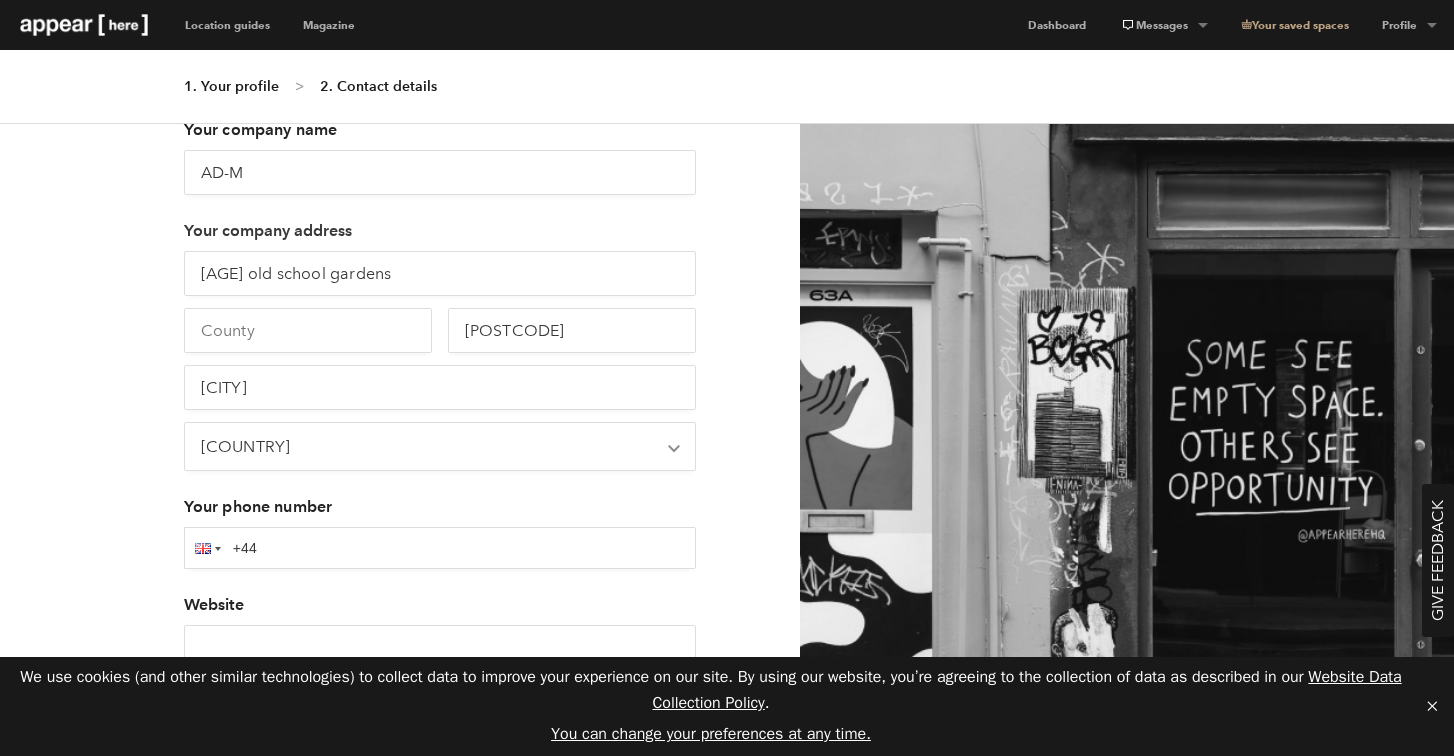 scroll, scrollTop: 207, scrollLeft: 0, axis: vertical 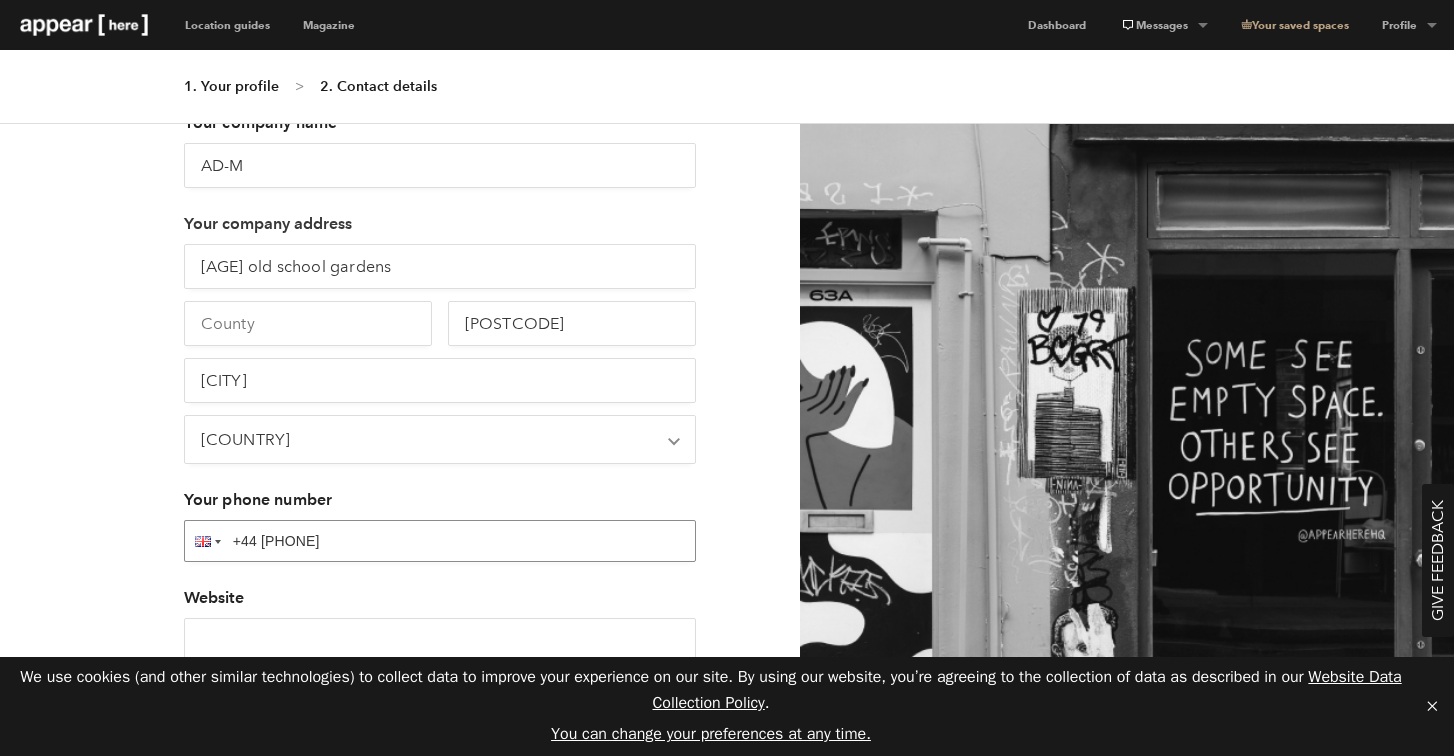 type on "+44 [PHONE]" 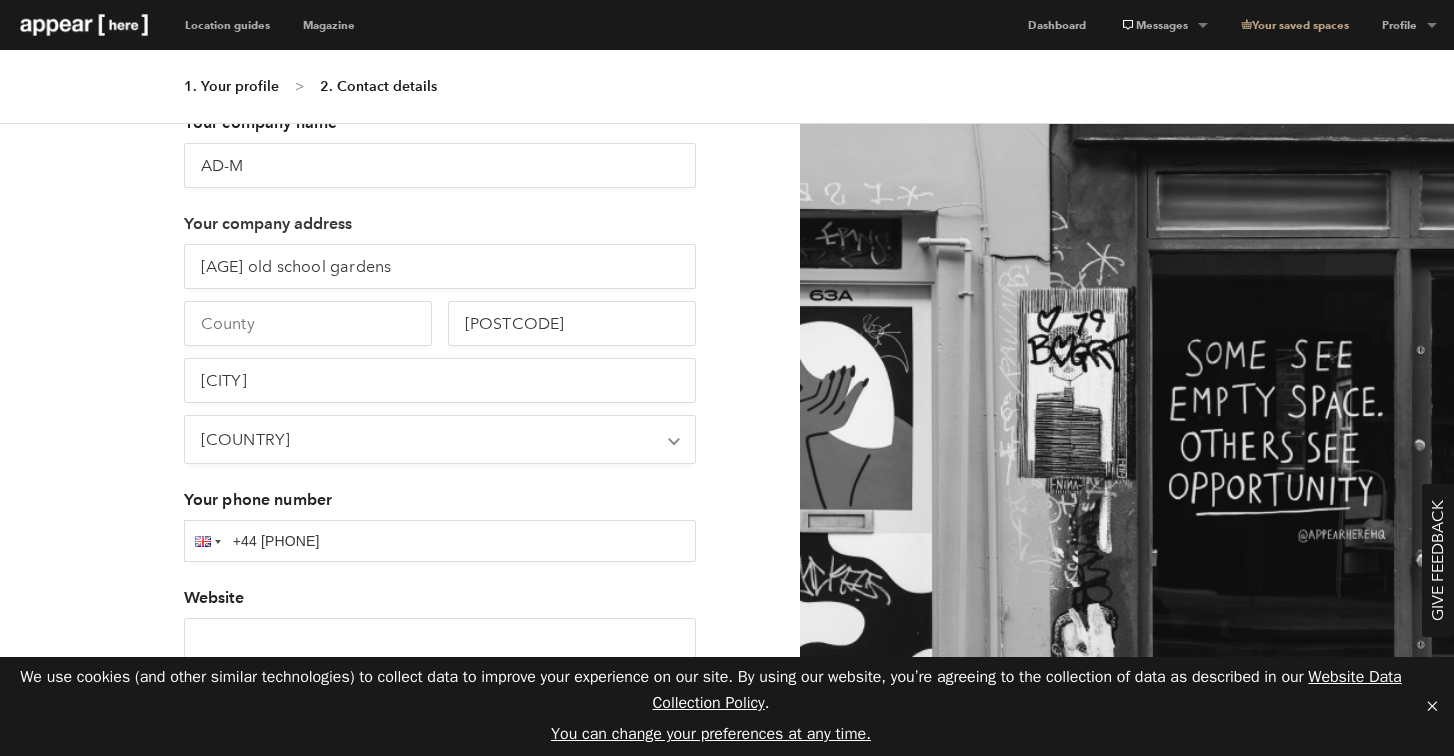 click on "Finally, about your business Complete your profile with your business details and basic information Your company name AD-M Your company address [NUMBER] [STREET] [POSTAL_CODE] [CITY] Country Afghanistan Albania Algeria American Samoa Andorra Angola Anguilla Antigua & Barbuda Argentina Armenia Aruba Australia Austria Azerbaijan Bahamas Bahrain Bangladesh Barbados Belarus Belgium Belize Benin Bermuda Bhutan Bolivia Bosnia & Herzegovina Botswana Bouvet Island Brazil British Indian Ocean Territory British Virgin Islands Brunei Bulgaria Burkina Faso Burundi Cambodia Cameroon Canada Cape Verde Caribbean Netherlands Cayman Islands Central African Republic Chad Chile China Christmas Island Cocos (Keeling) Islands Colombia Comoros Congo - Brazzaville Congo - Kinshasa Cook Islands Costa Rica Croatia Cuba Curaçao Cyprus Czech Republic Côte d’Ivoire Denmark Djibouti Dominica Dominican Republic Ecuador Egypt El Salvador Equatorial Guinea Eritrea Estonia Ethiopia Falkland Islands Faroe Islands Fiji Finland" at bounding box center [400, 440] 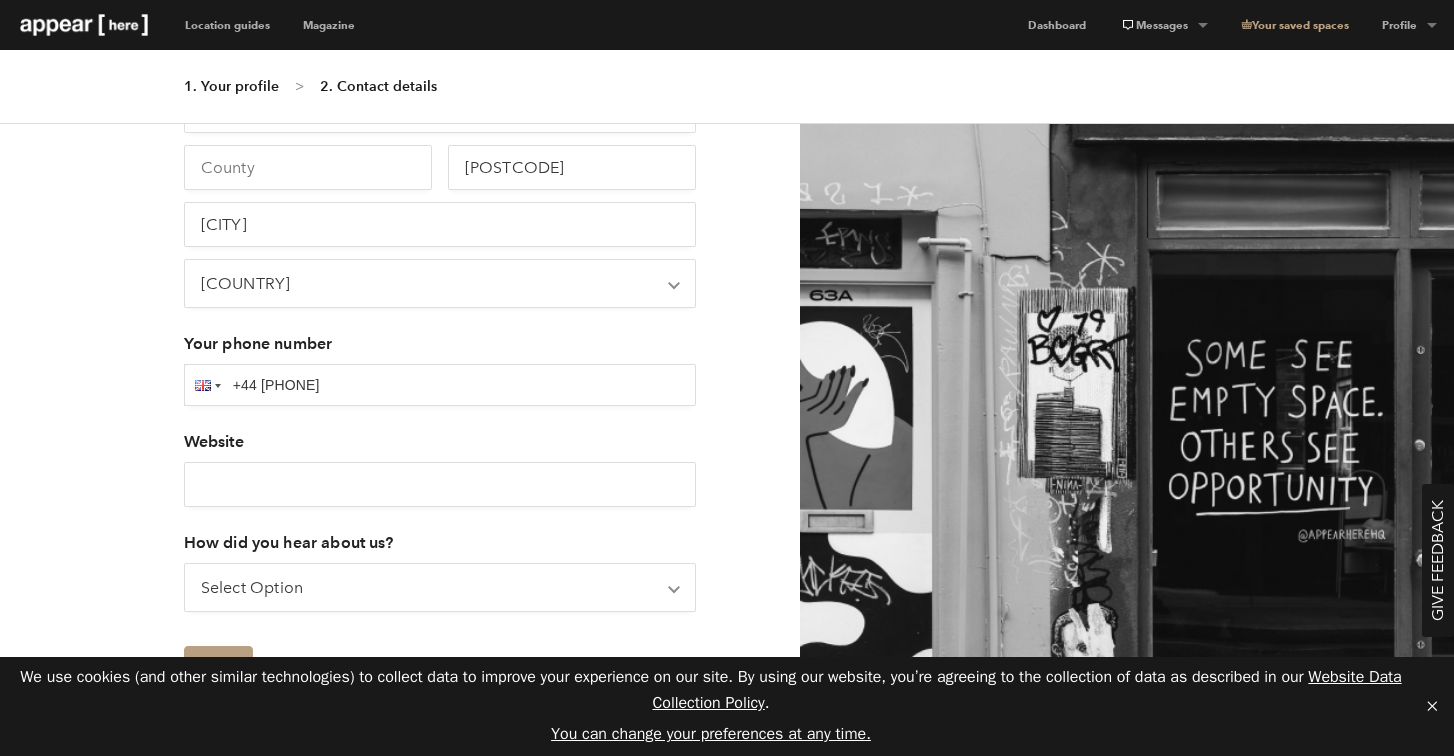 scroll, scrollTop: 371, scrollLeft: 0, axis: vertical 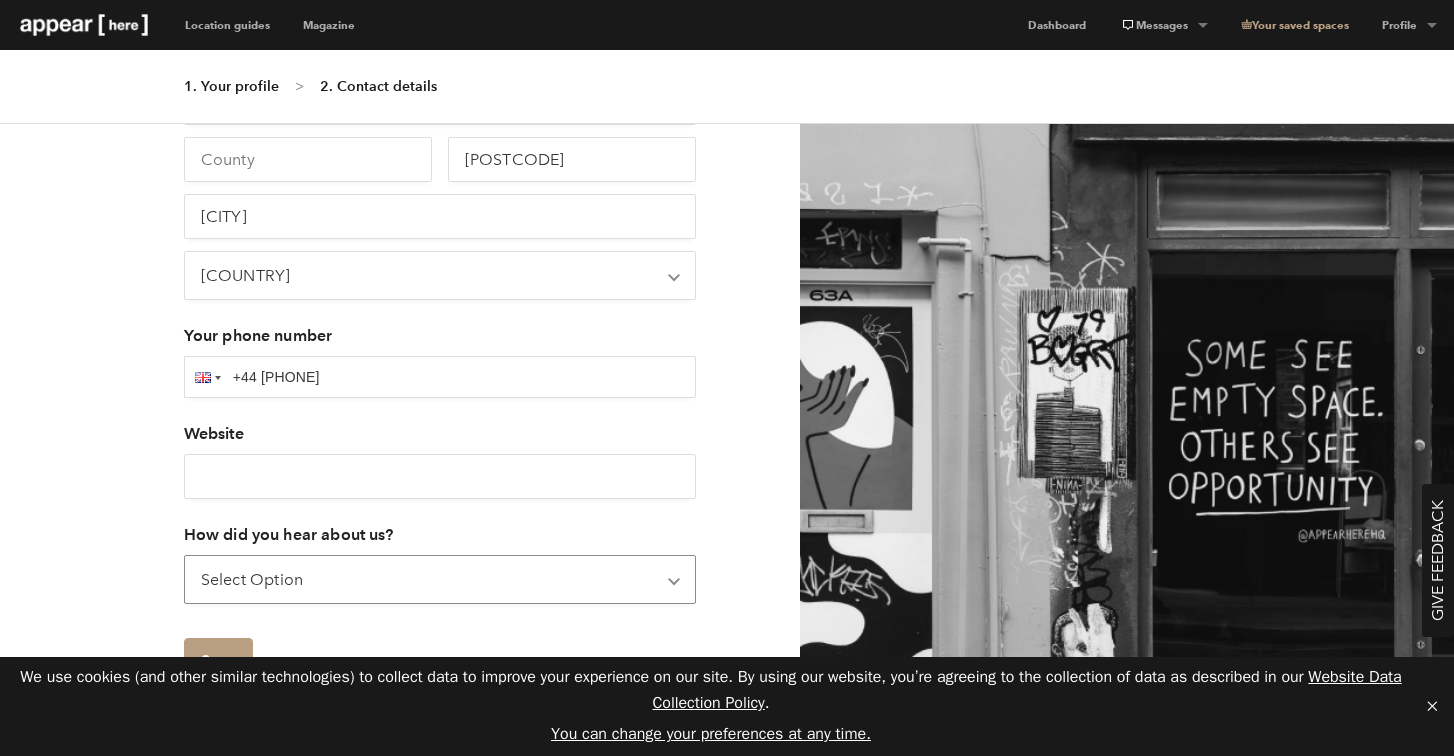 select on "word_of_mouth" 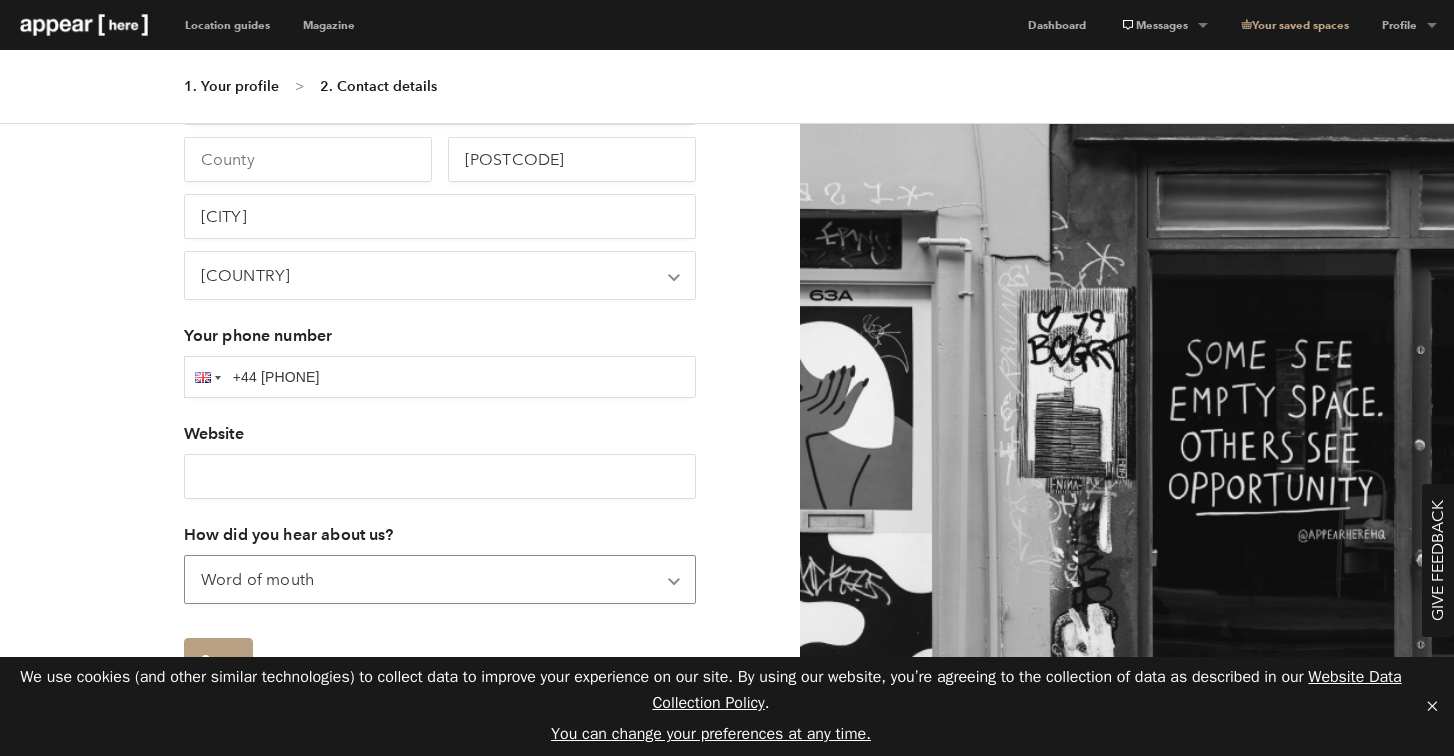 click on "Finally, about your business Complete your profile with your business details and basic information Your company name AD-M Your company address [NUMBER] [STREET] [POSTAL_CODE] [CITY] Country Afghanistan Albania Algeria American Samoa Andorra Angola Anguilla Antigua & Barbuda Argentina Armenia Aruba Australia Austria Azerbaijan Bahamas Bahrain Bangladesh Barbados Belarus Belgium Belize Benin Bermuda Bhutan Bolivia Bosnia & Herzegovina Botswana Bouvet Island Brazil British Indian Ocean Territory British Virgin Islands Brunei Bulgaria Burkina Faso Burundi Cambodia Cameroon Canada Cape Verde Caribbean Netherlands Cayman Islands Central African Republic Chad Chile China Christmas Island Cocos (Keeling) Islands Colombia Comoros Congo - Brazzaville Congo - Kinshasa Cook Islands Costa Rica Croatia Cuba Curaçao Cyprus Czech Republic Côte d’Ivoire Denmark Djibouti Dominica Dominican Republic Ecuador Egypt El Salvador Equatorial Guinea Eritrea Estonia Ethiopia Falkland Islands Faroe Islands Fiji Finland" at bounding box center [400, 440] 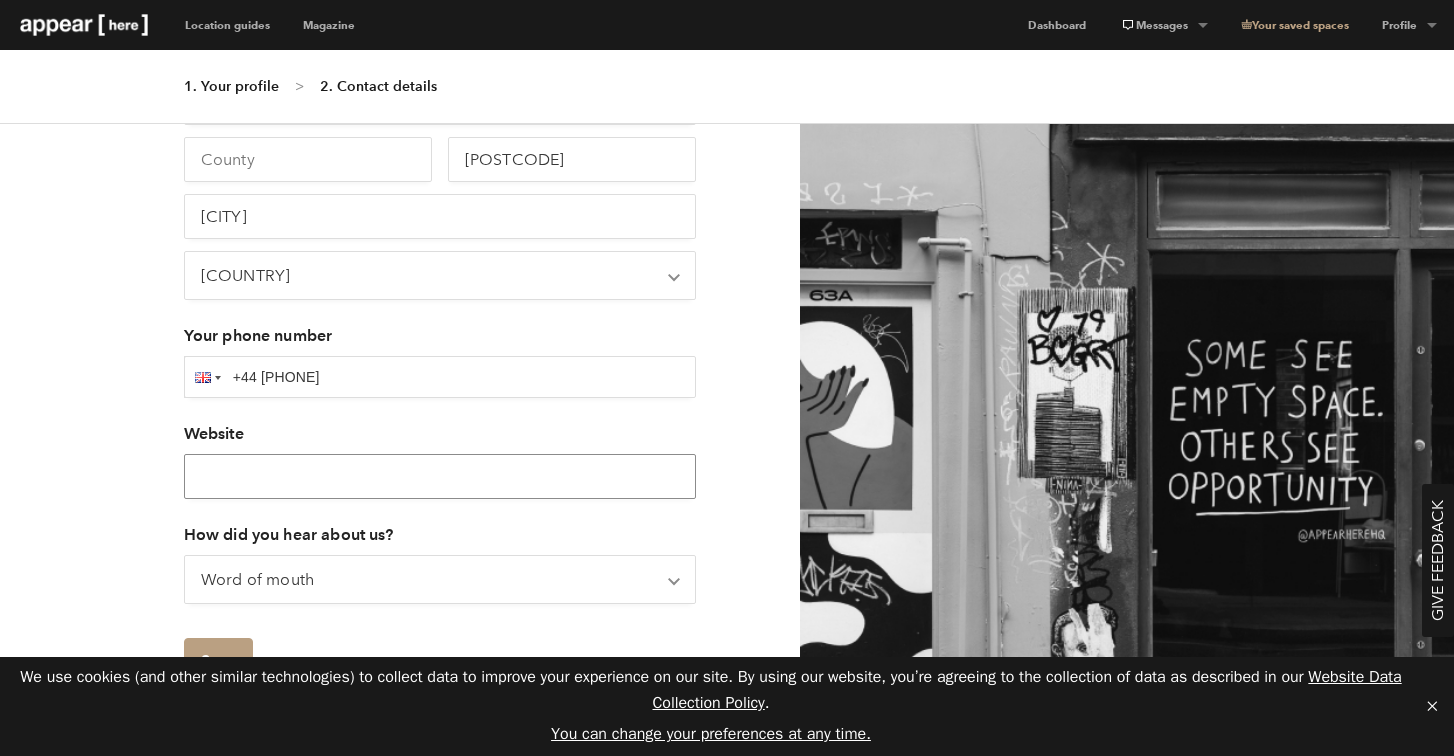 paste on "https://www.instagram.com/[USERNAME]/?hl=en" 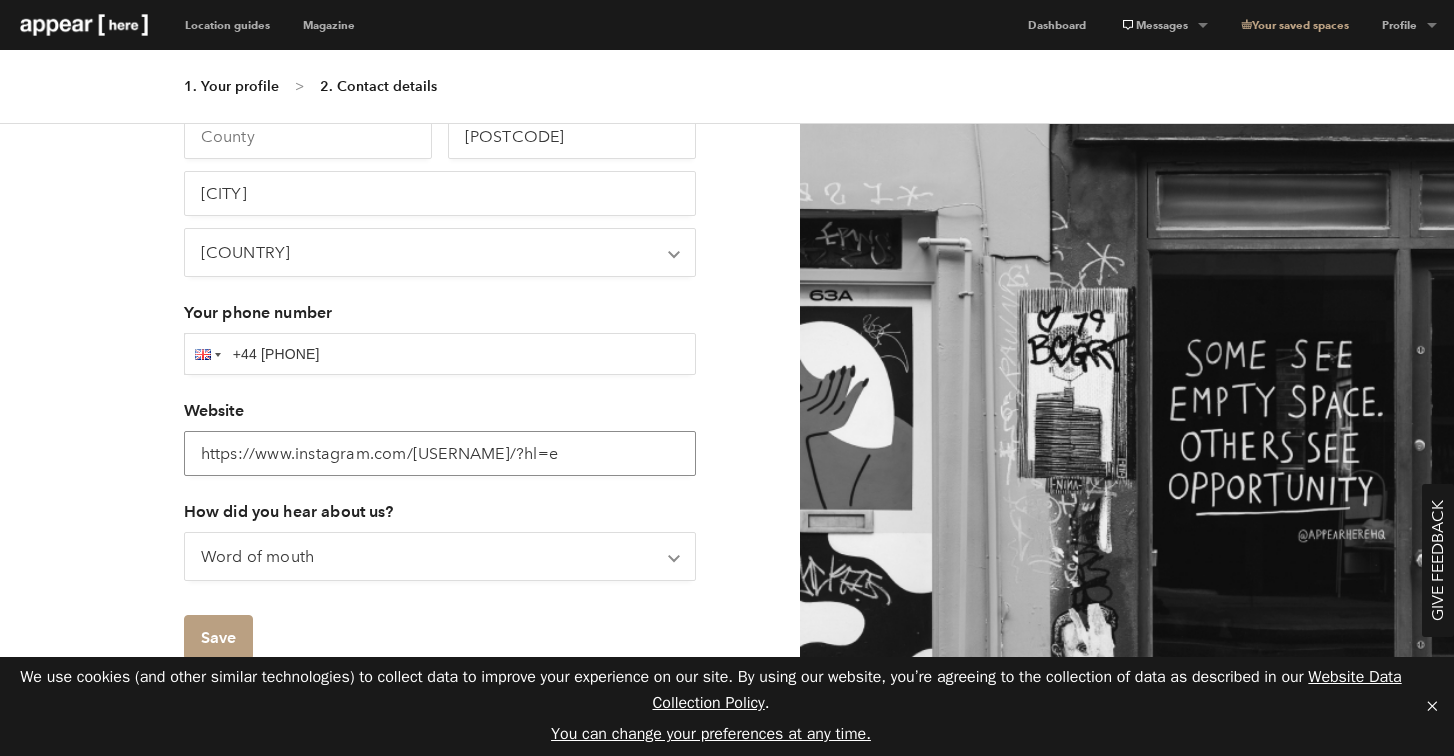 scroll, scrollTop: 394, scrollLeft: 0, axis: vertical 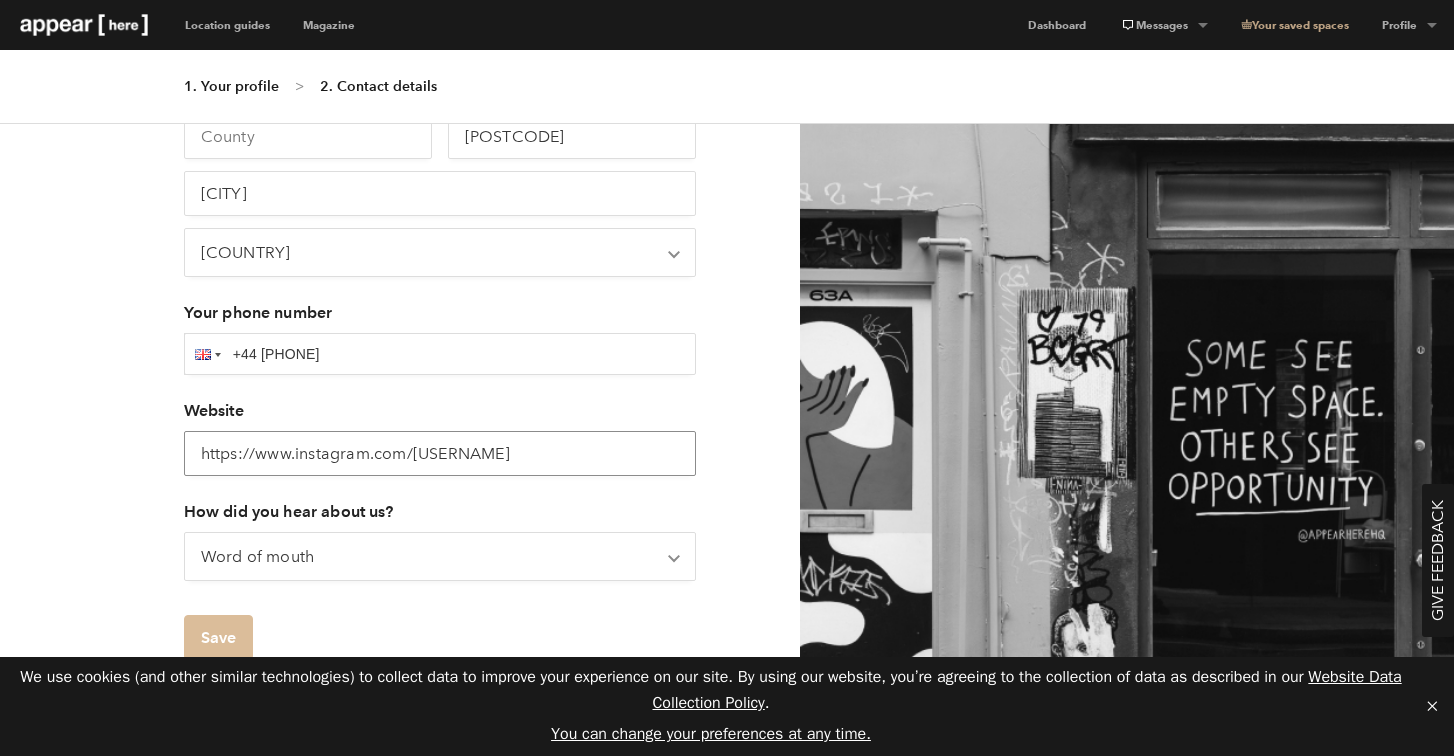 type on "https://www.instagram.com/[USERNAME]" 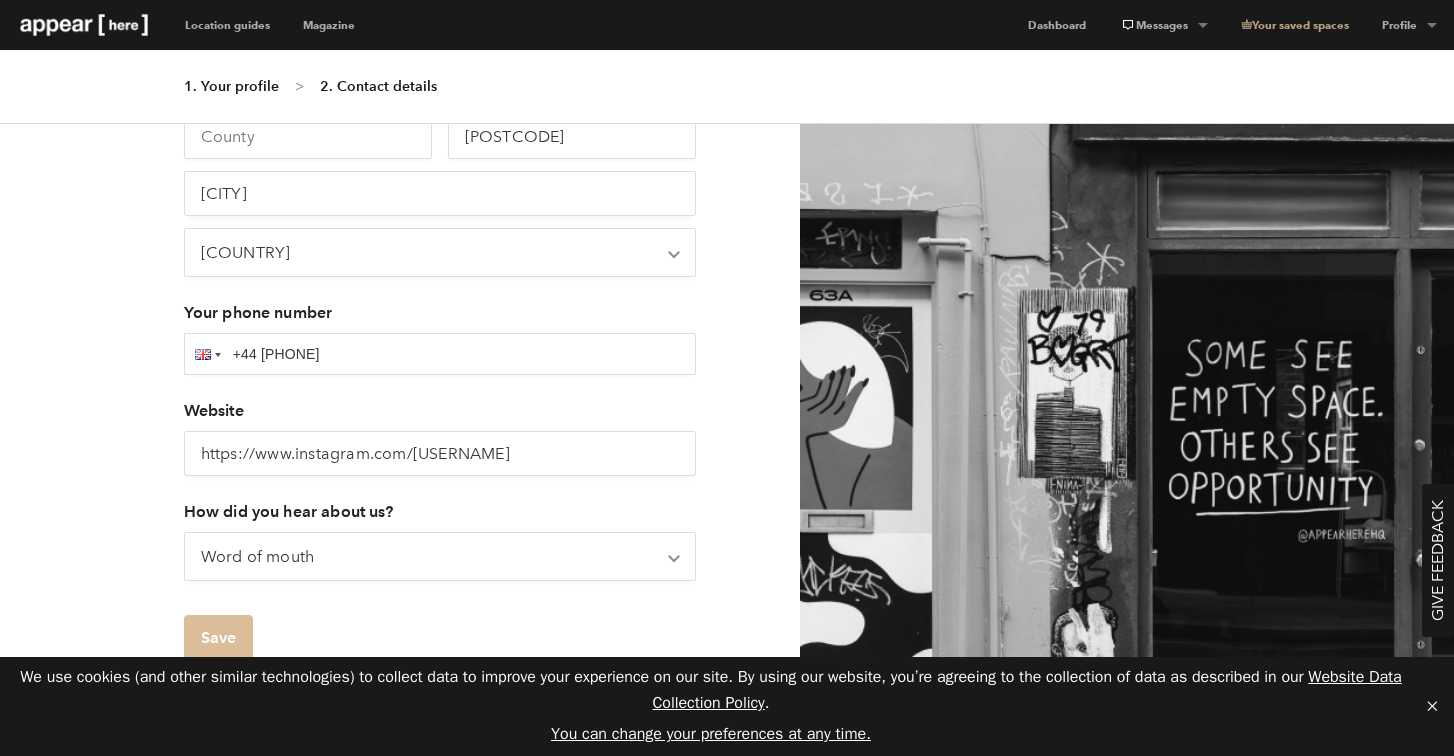 click on "Save" at bounding box center [218, 637] 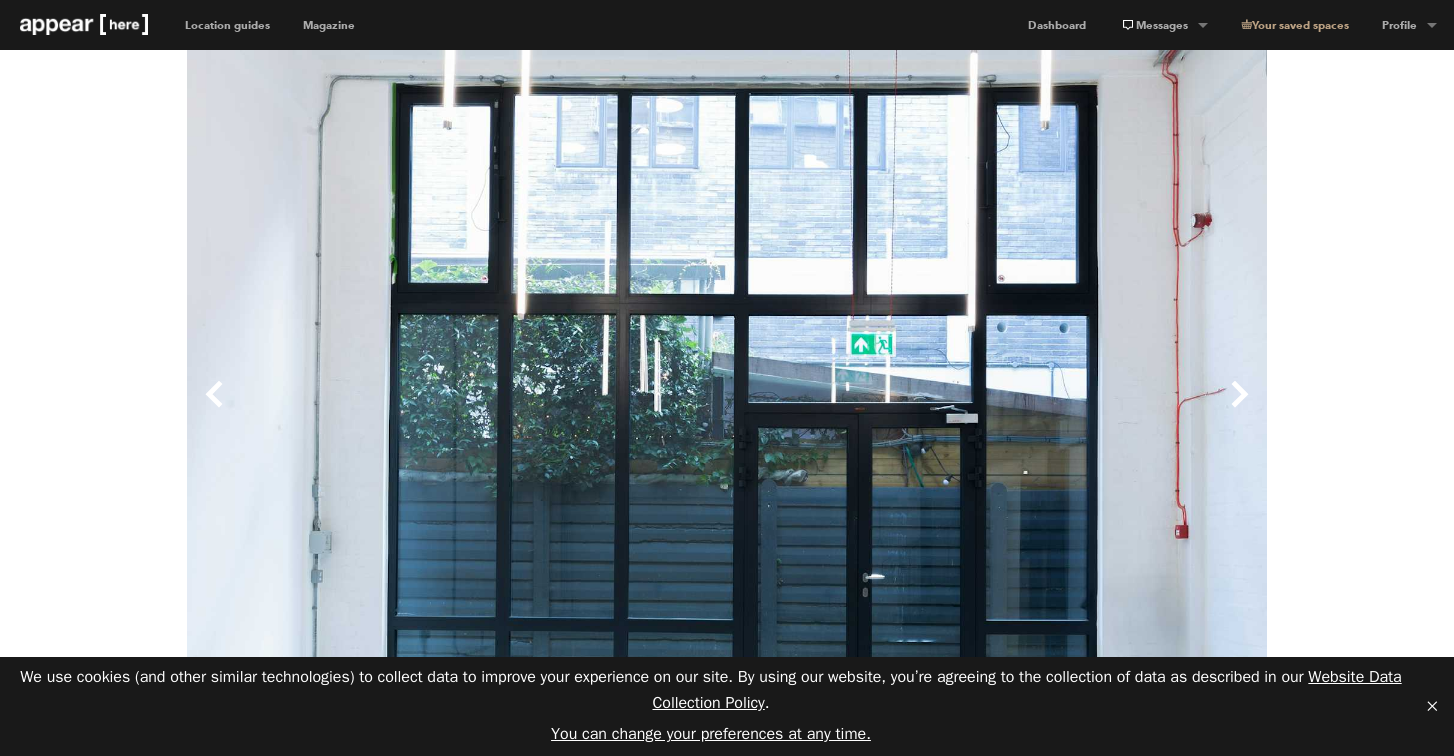 scroll, scrollTop: 770, scrollLeft: 0, axis: vertical 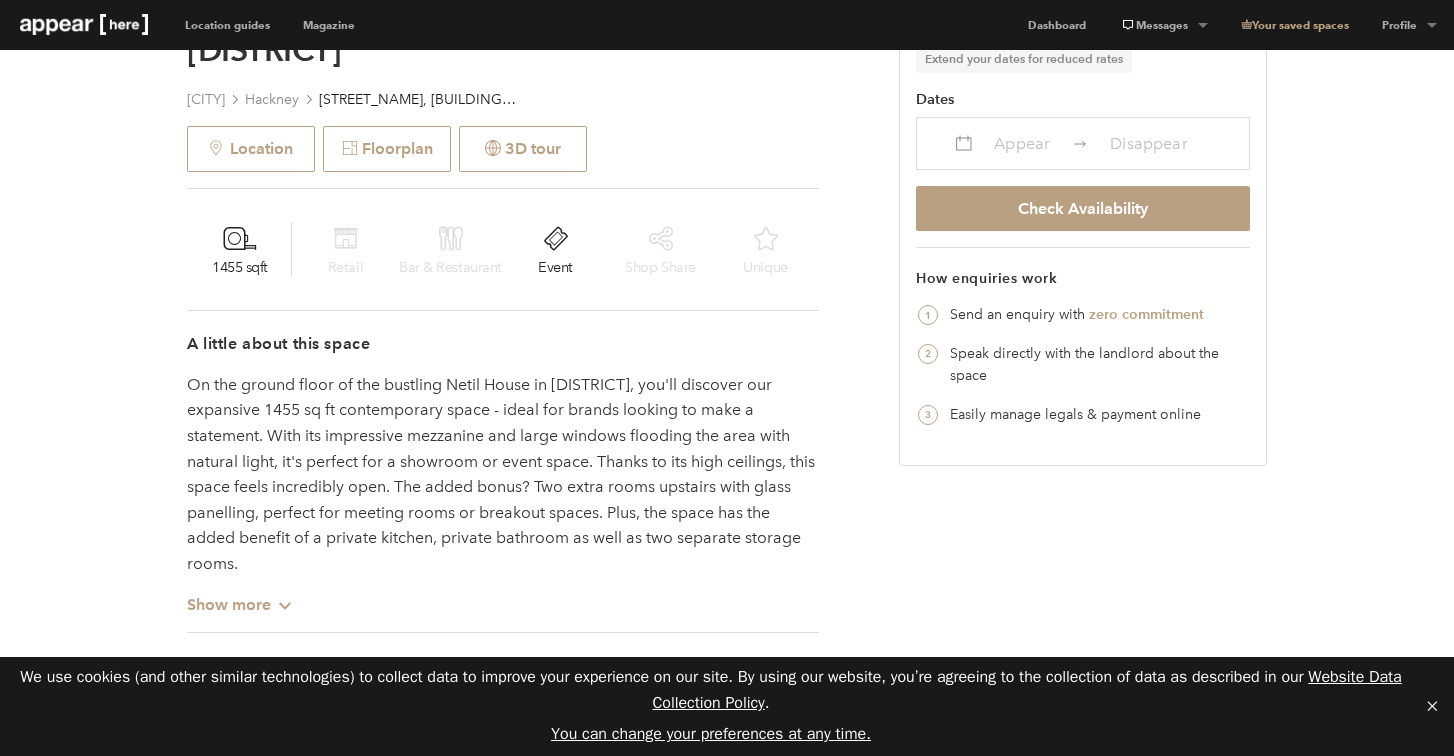 click on "Appear" at bounding box center (1022, 143) 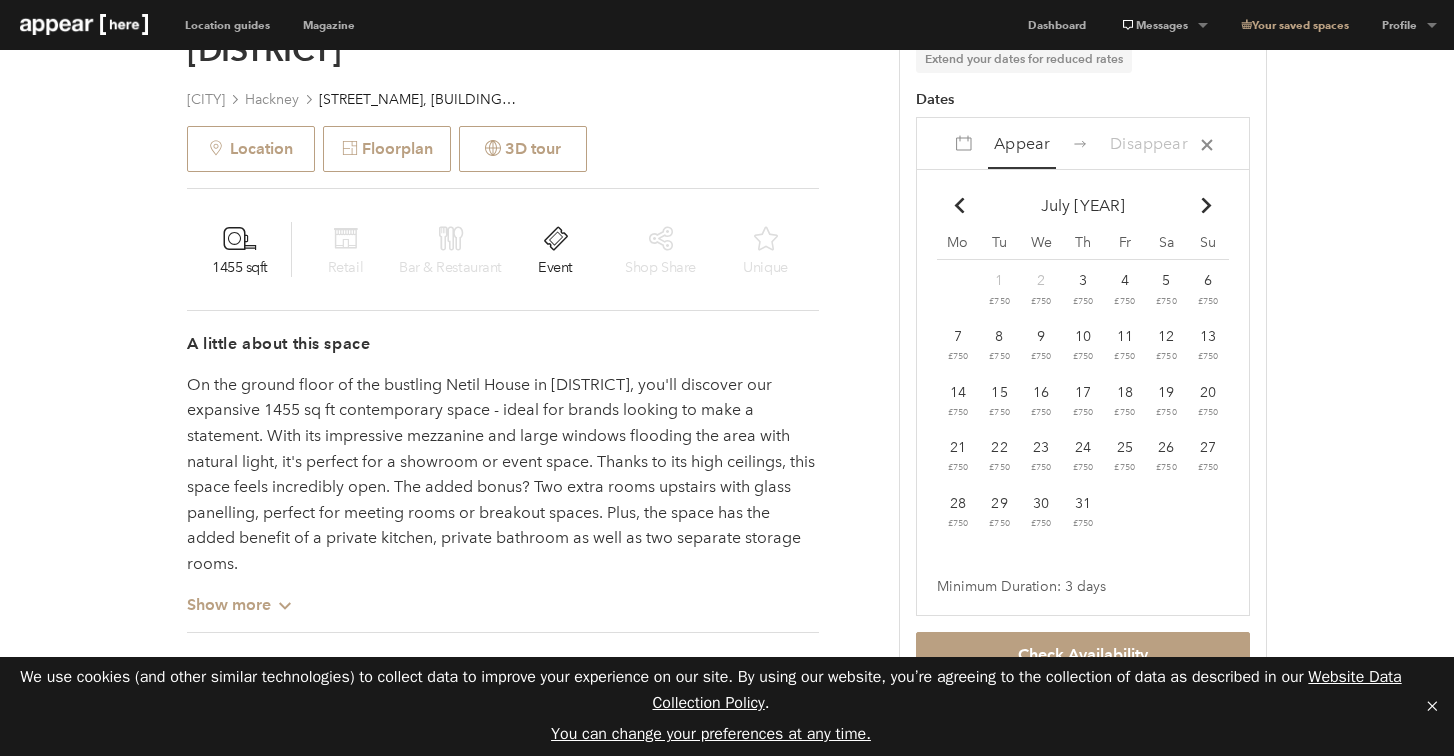 click on "22 £750" at bounding box center [958, 290] 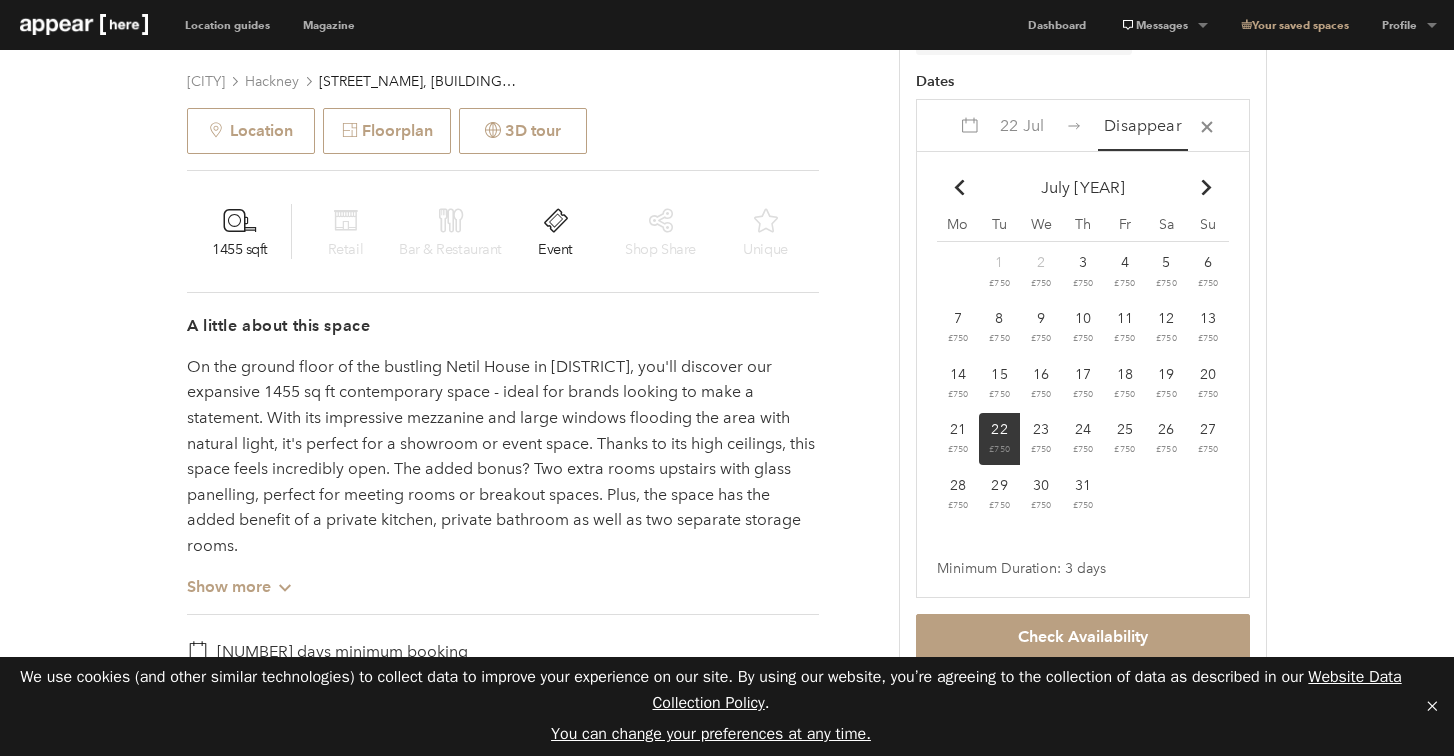 scroll, scrollTop: 837, scrollLeft: 0, axis: vertical 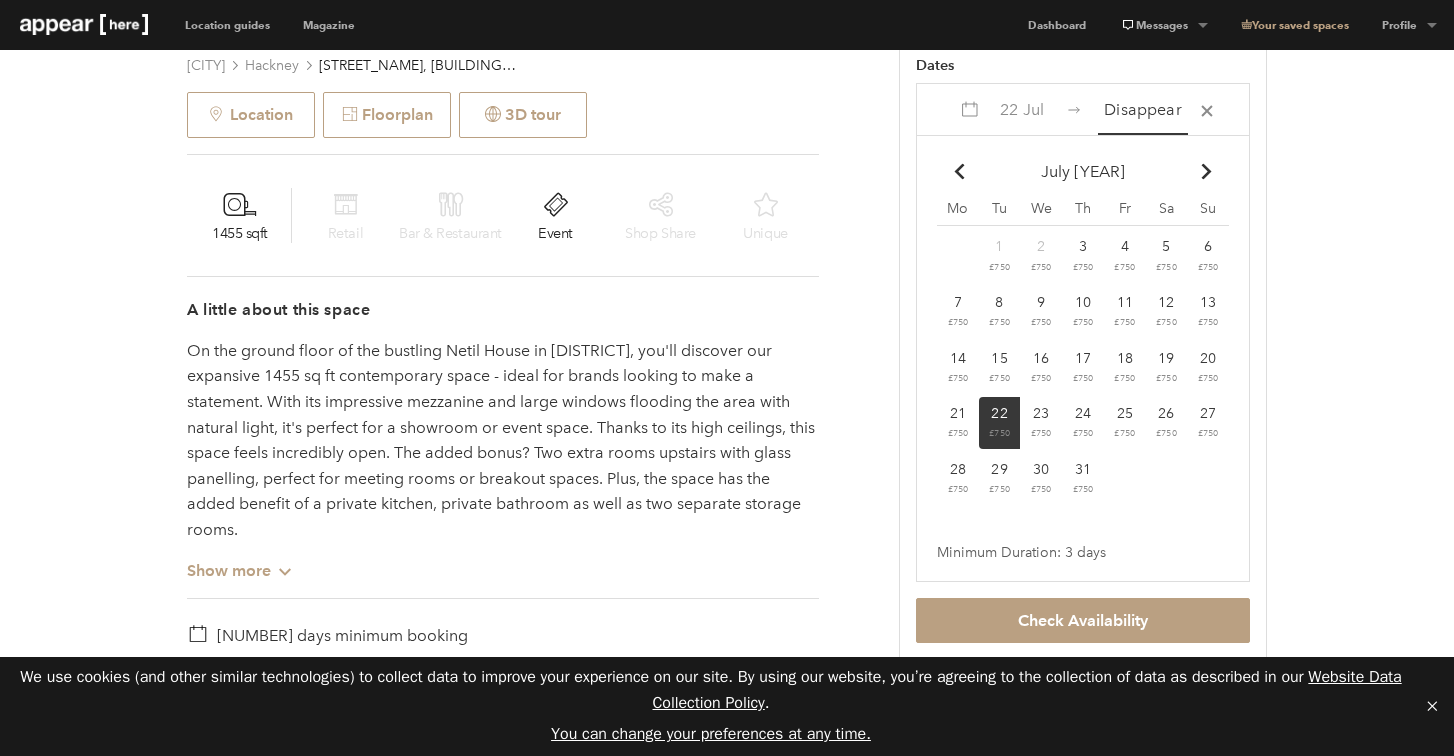 click on "24" at bounding box center (999, 246) 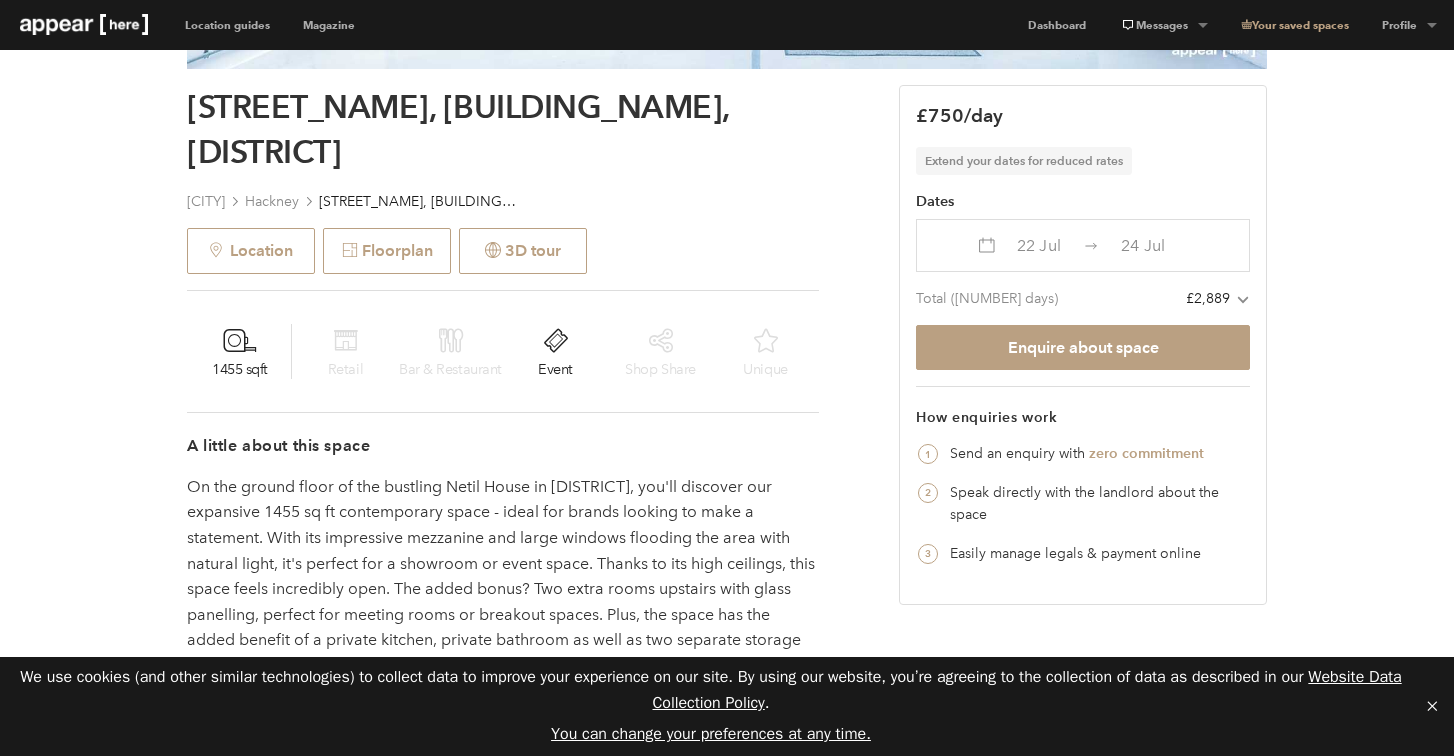 scroll, scrollTop: 646, scrollLeft: 0, axis: vertical 